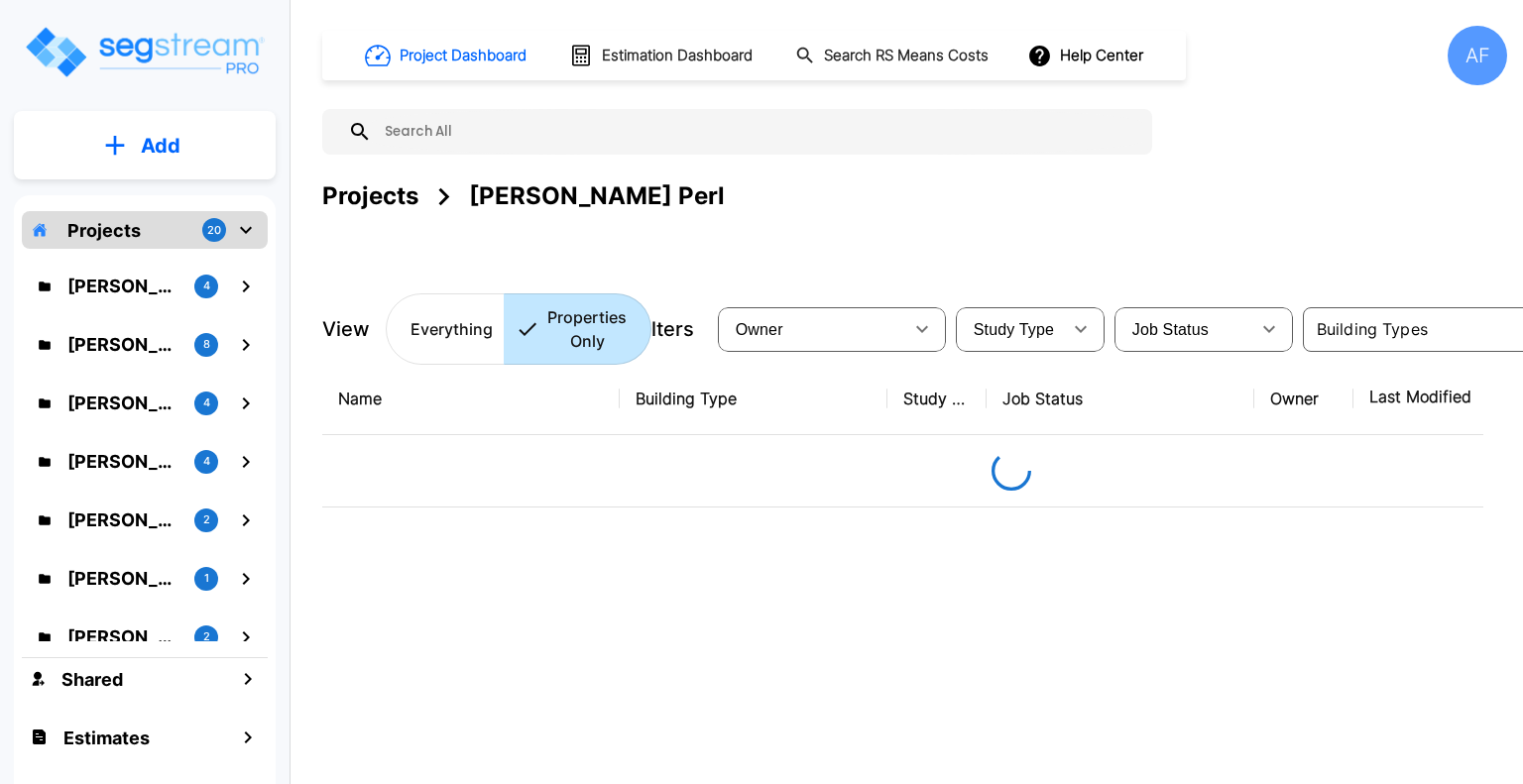 scroll, scrollTop: 0, scrollLeft: 0, axis: both 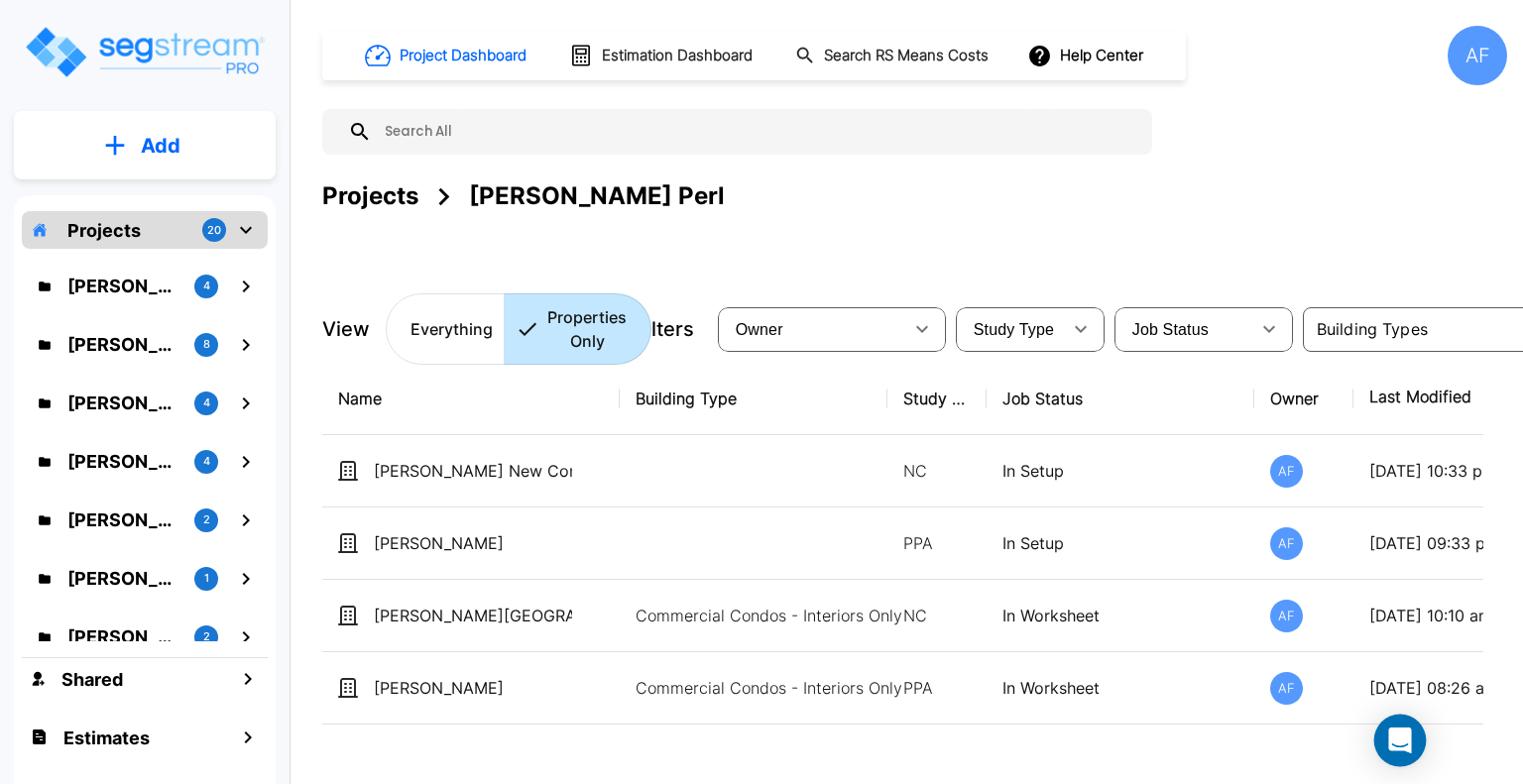 click at bounding box center [1400, 740] 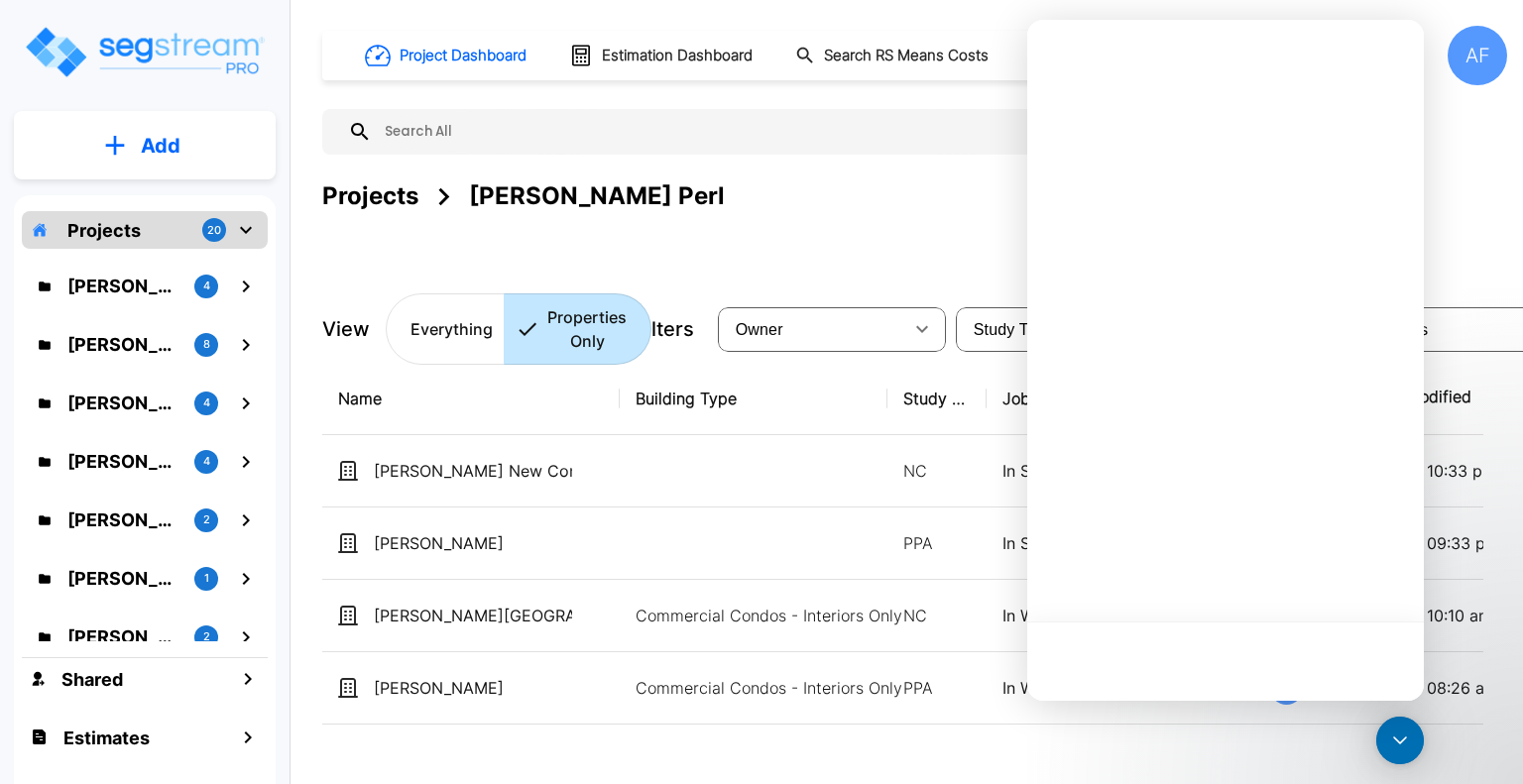 scroll, scrollTop: 0, scrollLeft: 0, axis: both 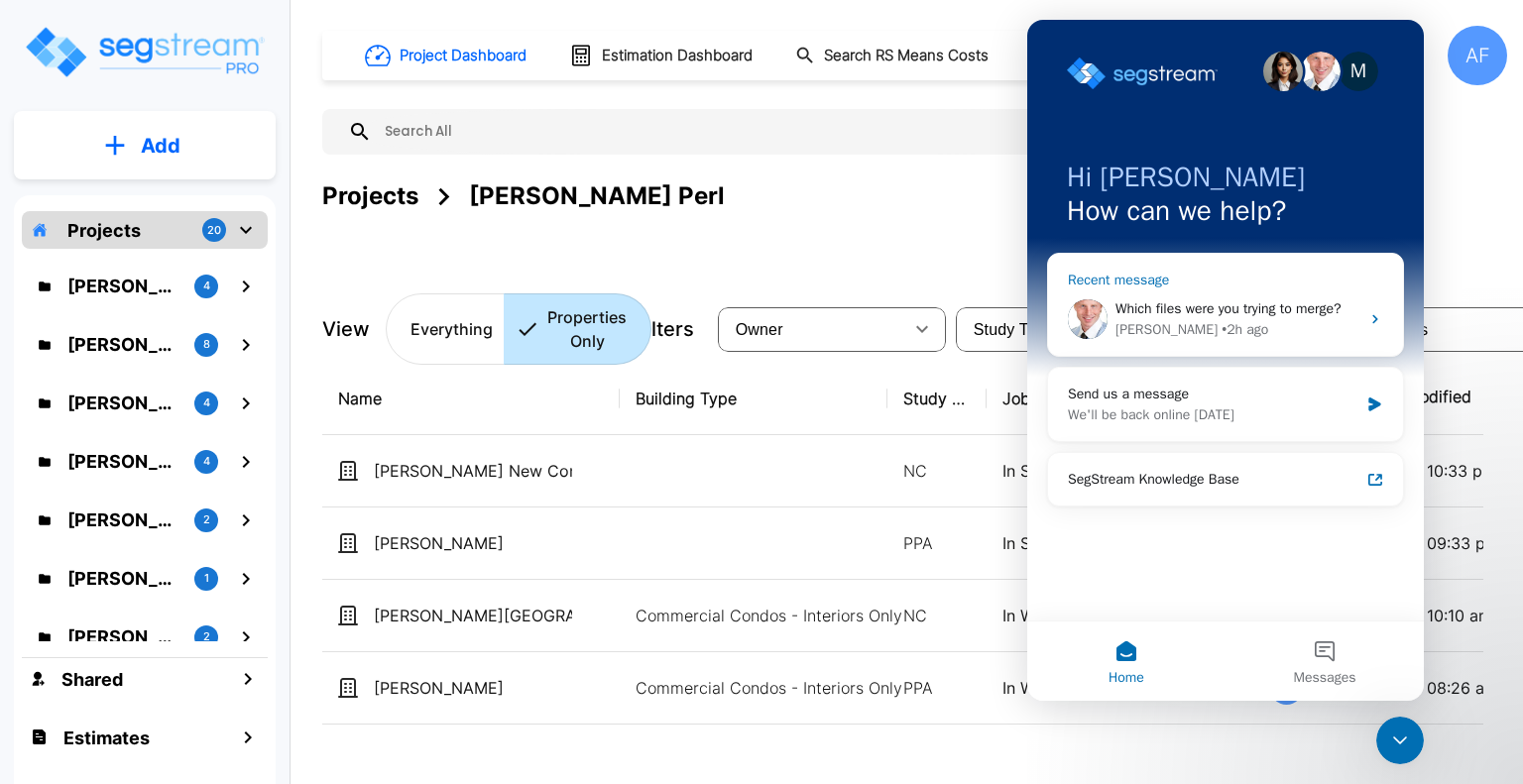 click on "Which files were you trying to merge?" at bounding box center [1229, 308] 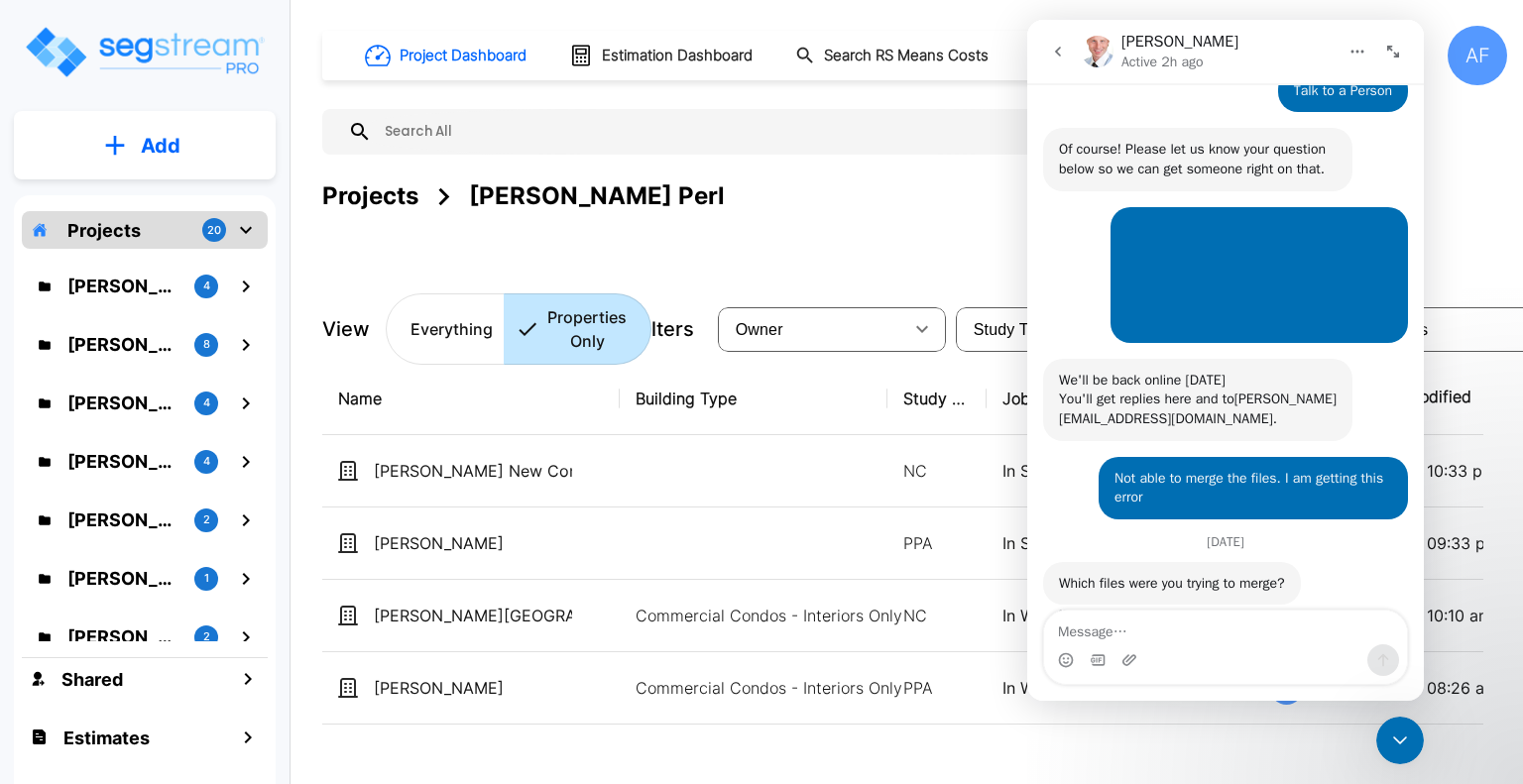 scroll, scrollTop: 245, scrollLeft: 0, axis: vertical 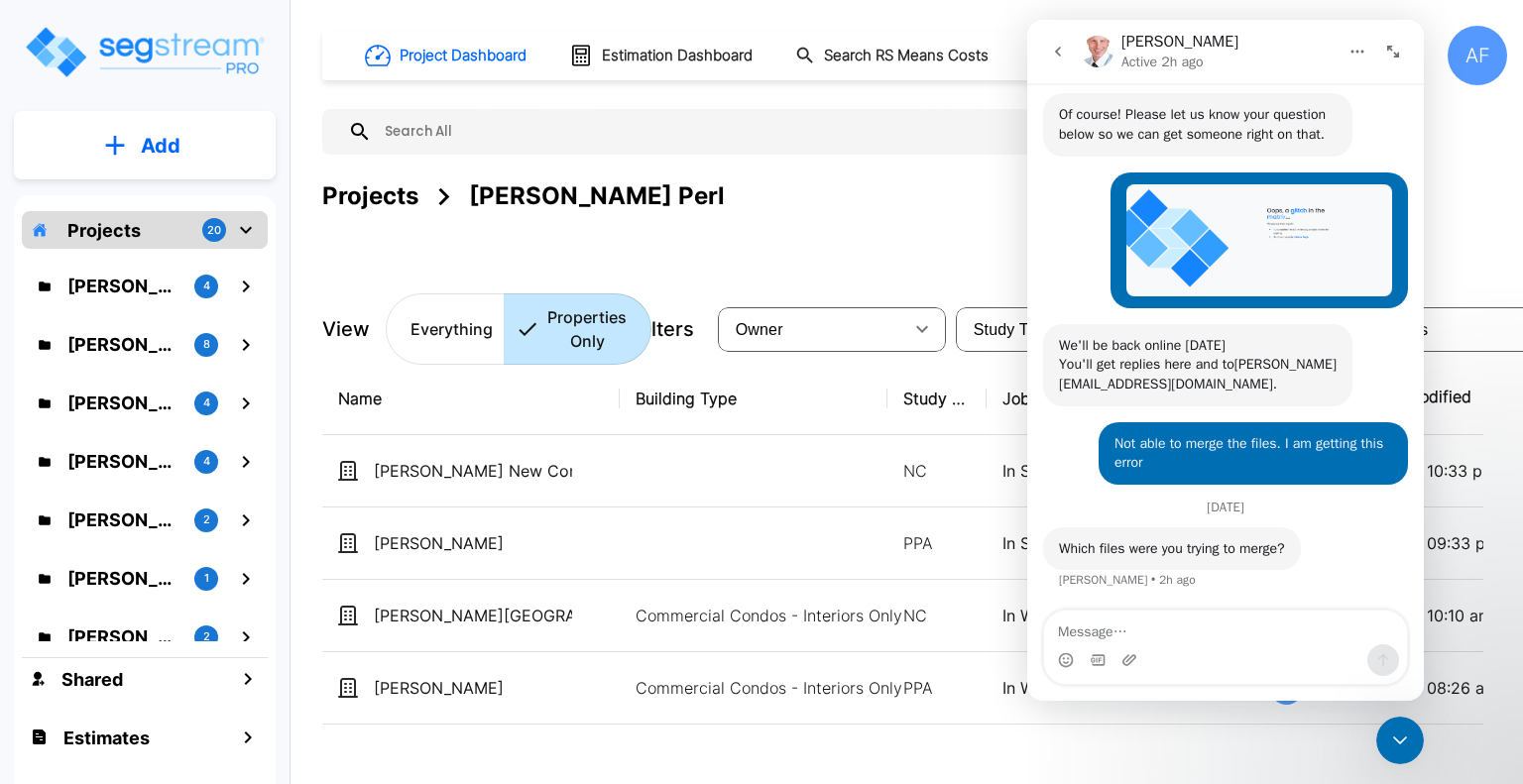 click at bounding box center (1226, 627) 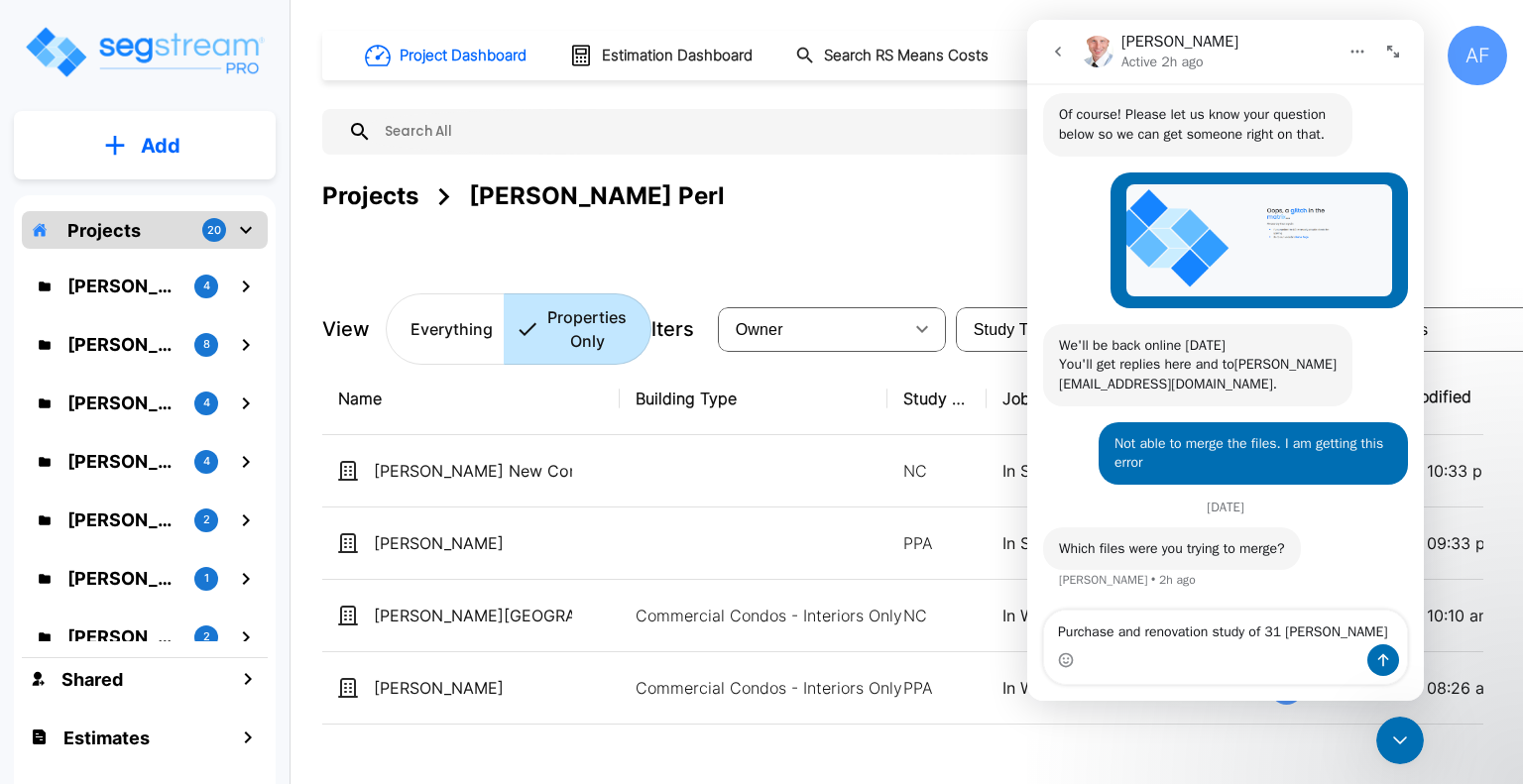 type on "Purchase and renovation study of 31 Spencer" 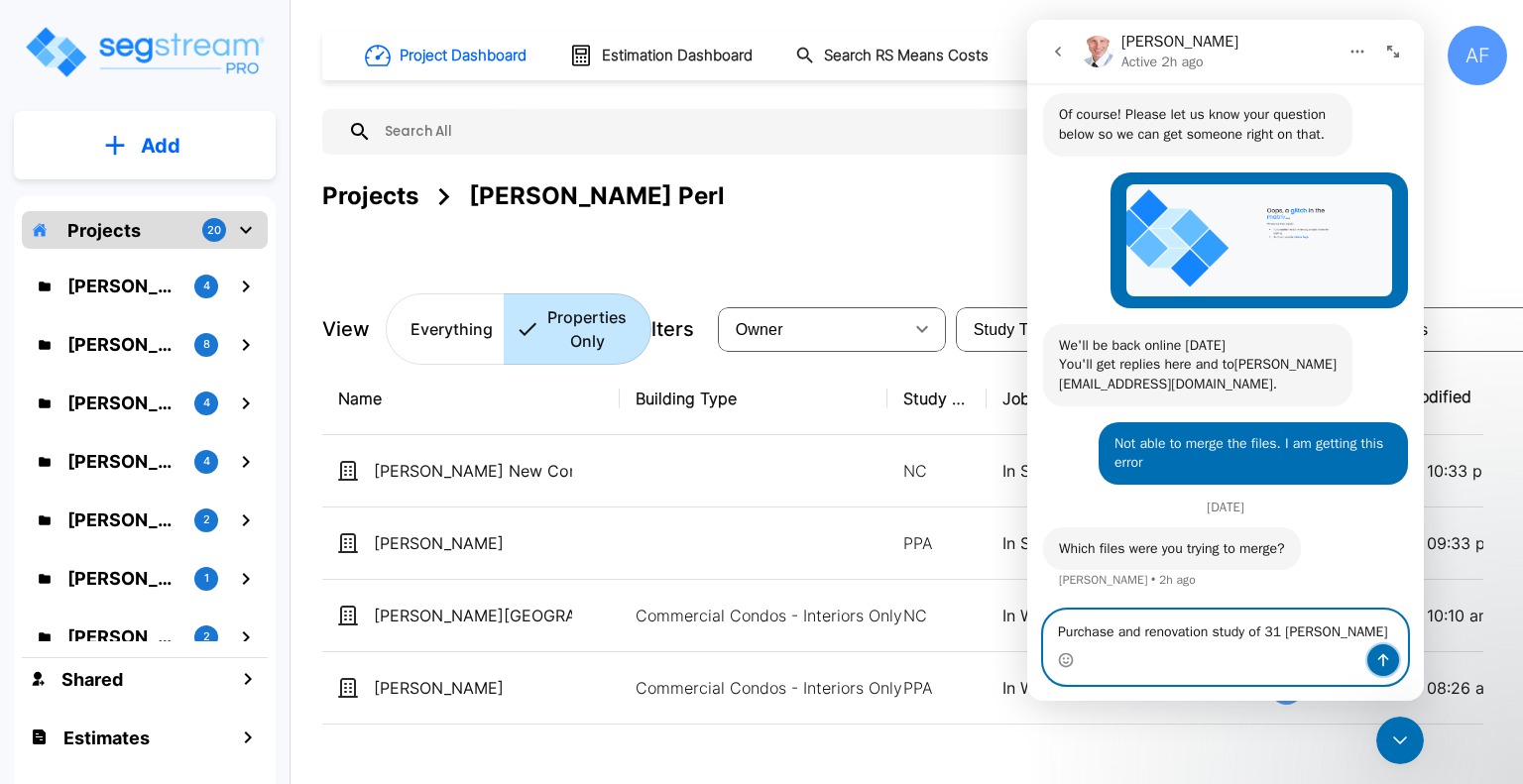 click at bounding box center [1383, 660] 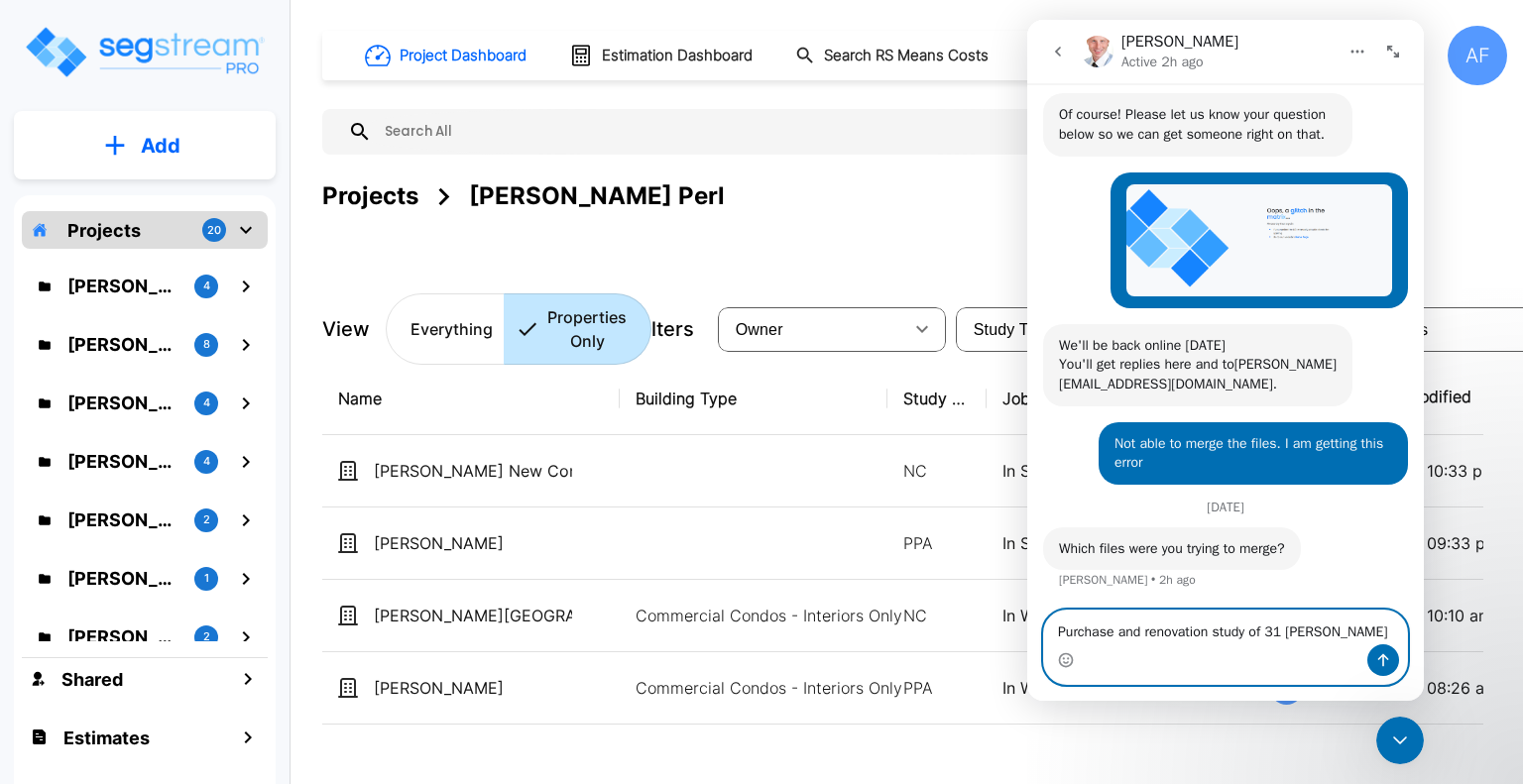 type 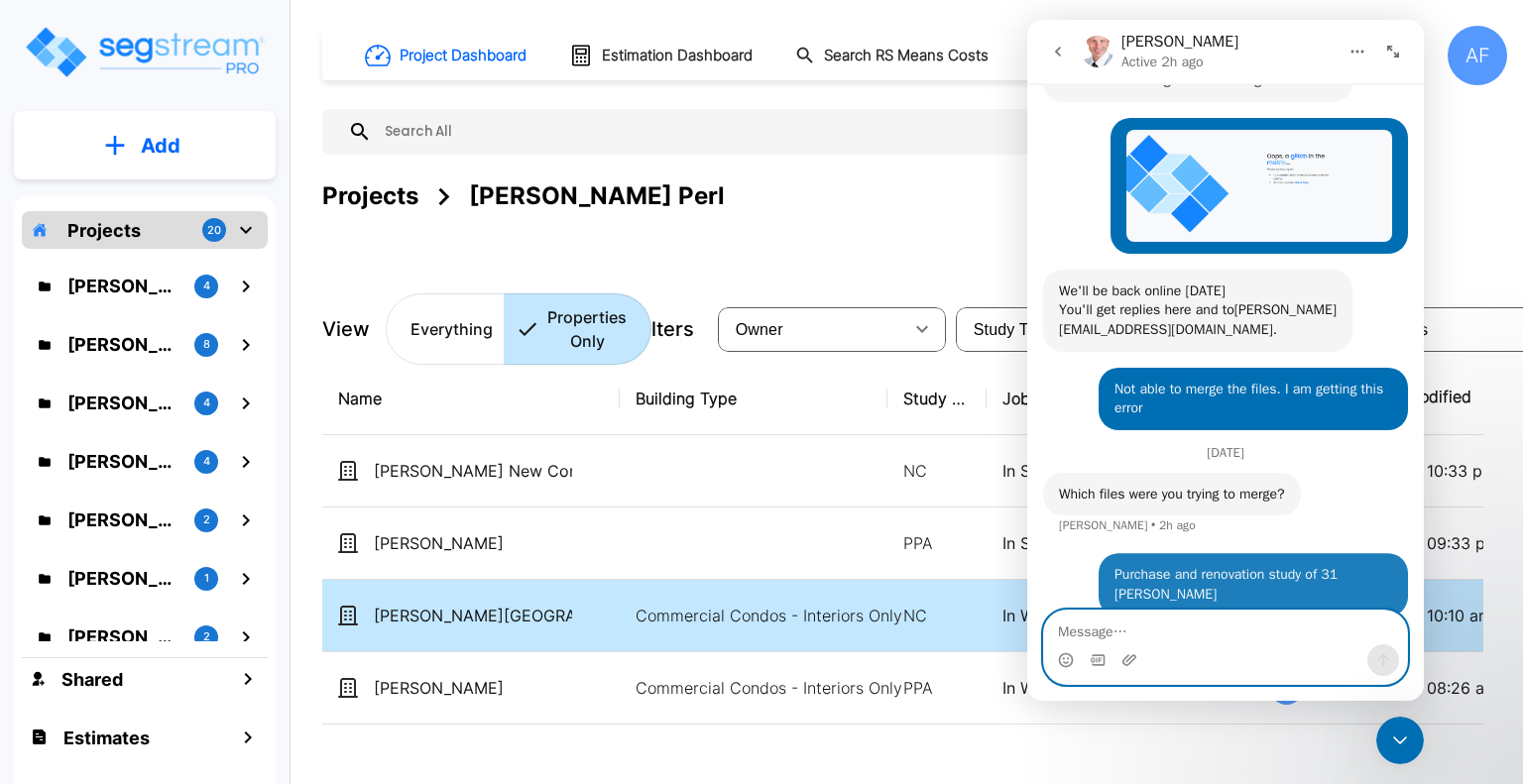 scroll, scrollTop: 304, scrollLeft: 0, axis: vertical 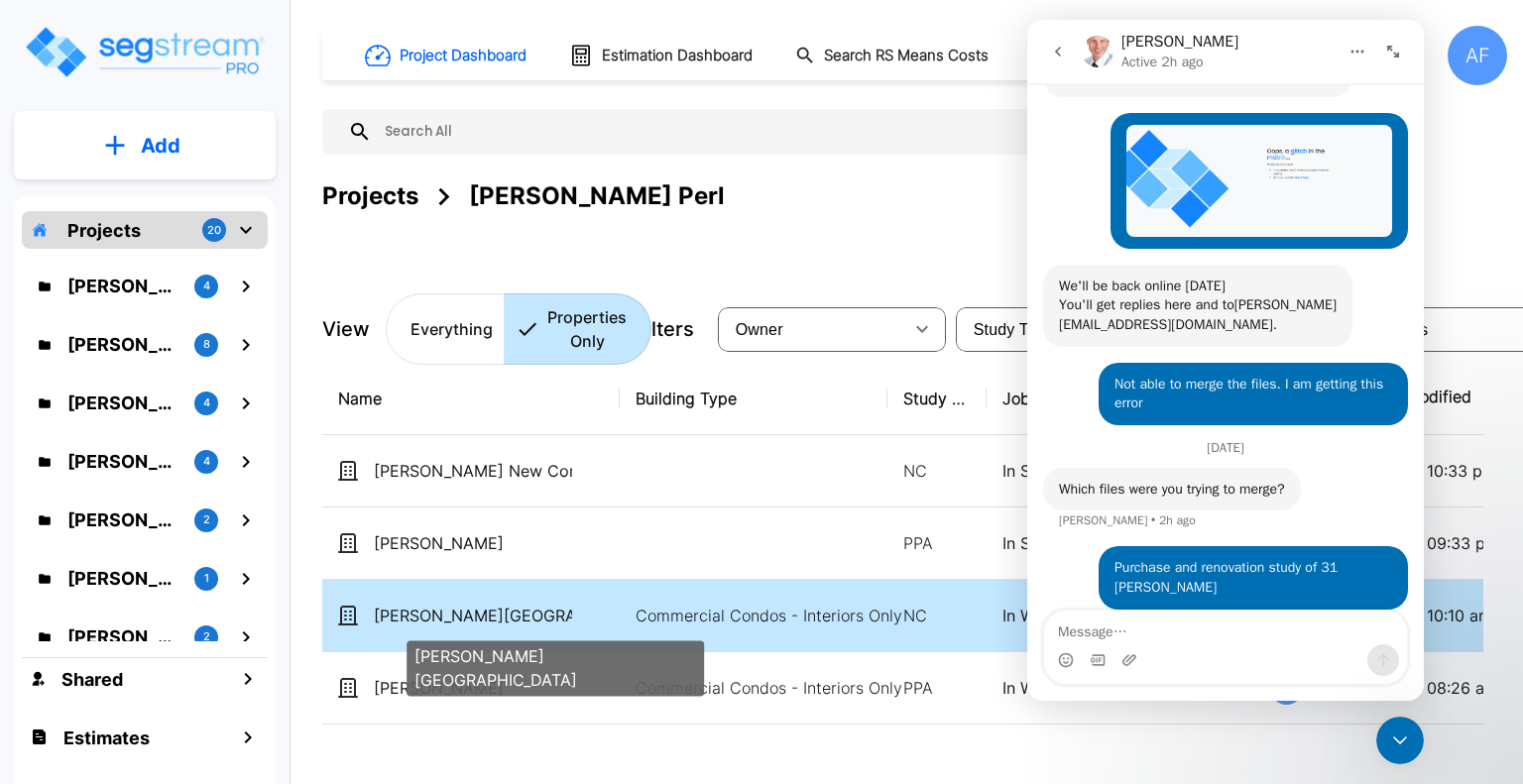 click on "[PERSON_NAME][GEOGRAPHIC_DATA]" at bounding box center [473, 616] 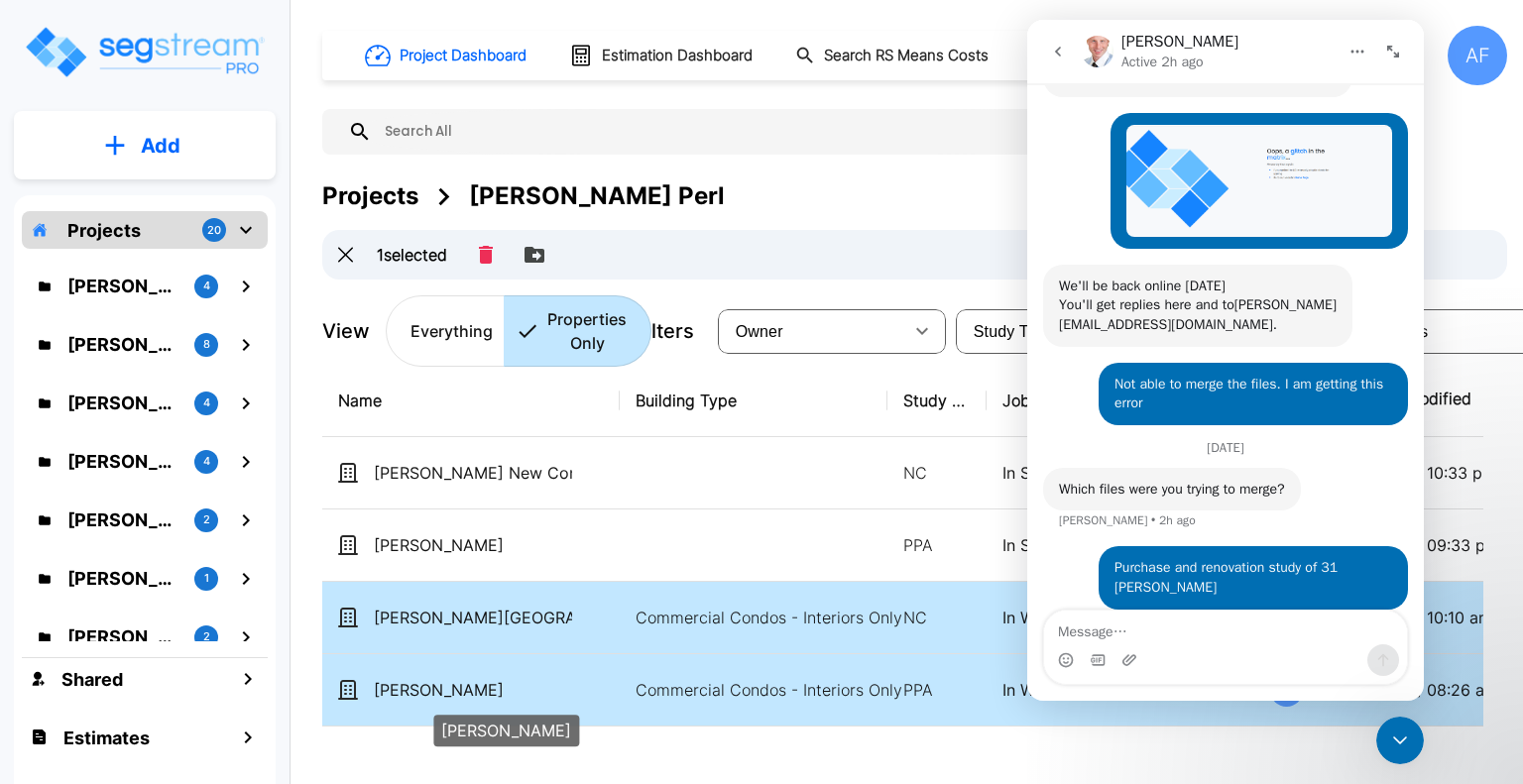 click on "[PERSON_NAME]" at bounding box center [473, 690] 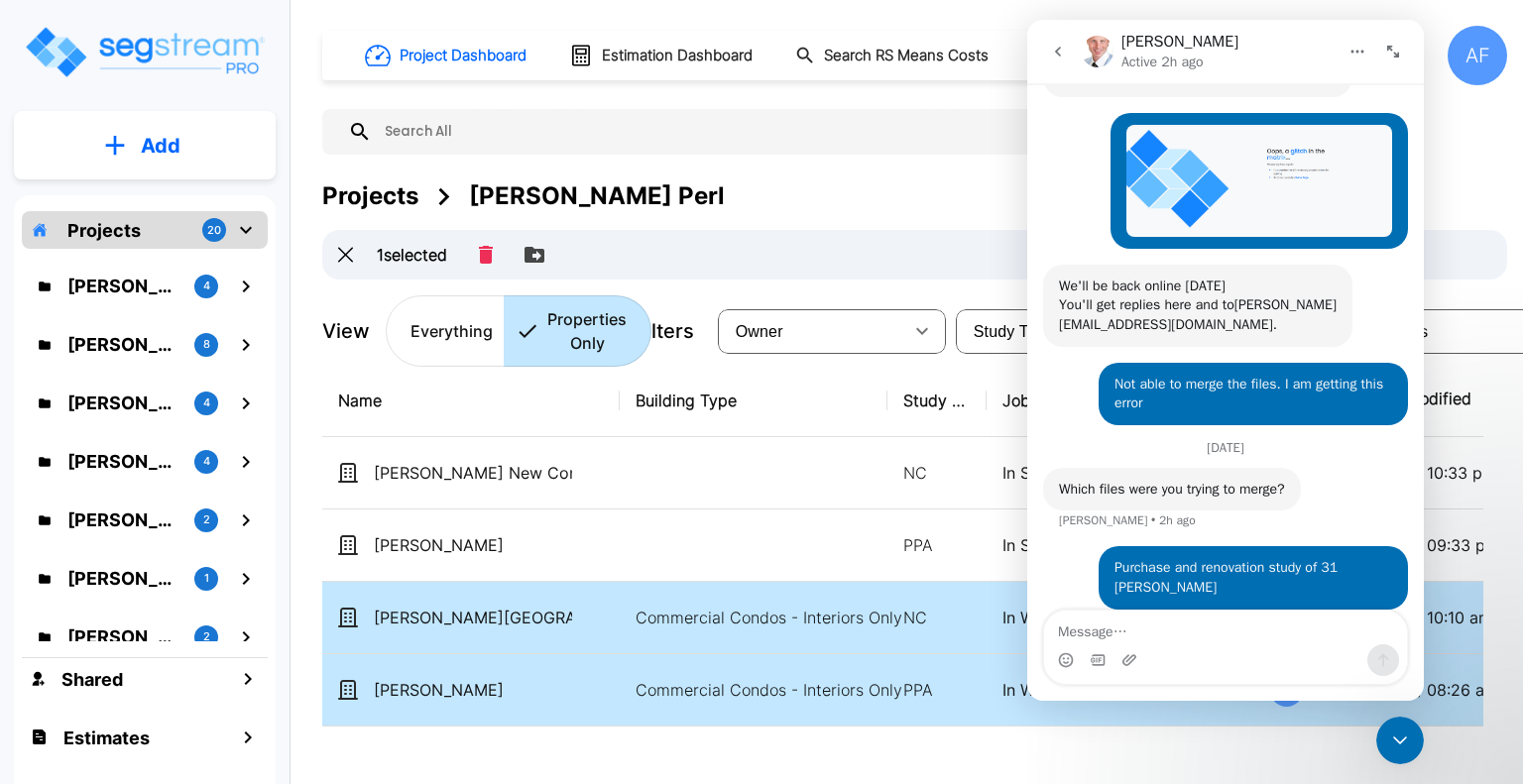 click on "[PERSON_NAME][GEOGRAPHIC_DATA]" at bounding box center [471, 617] 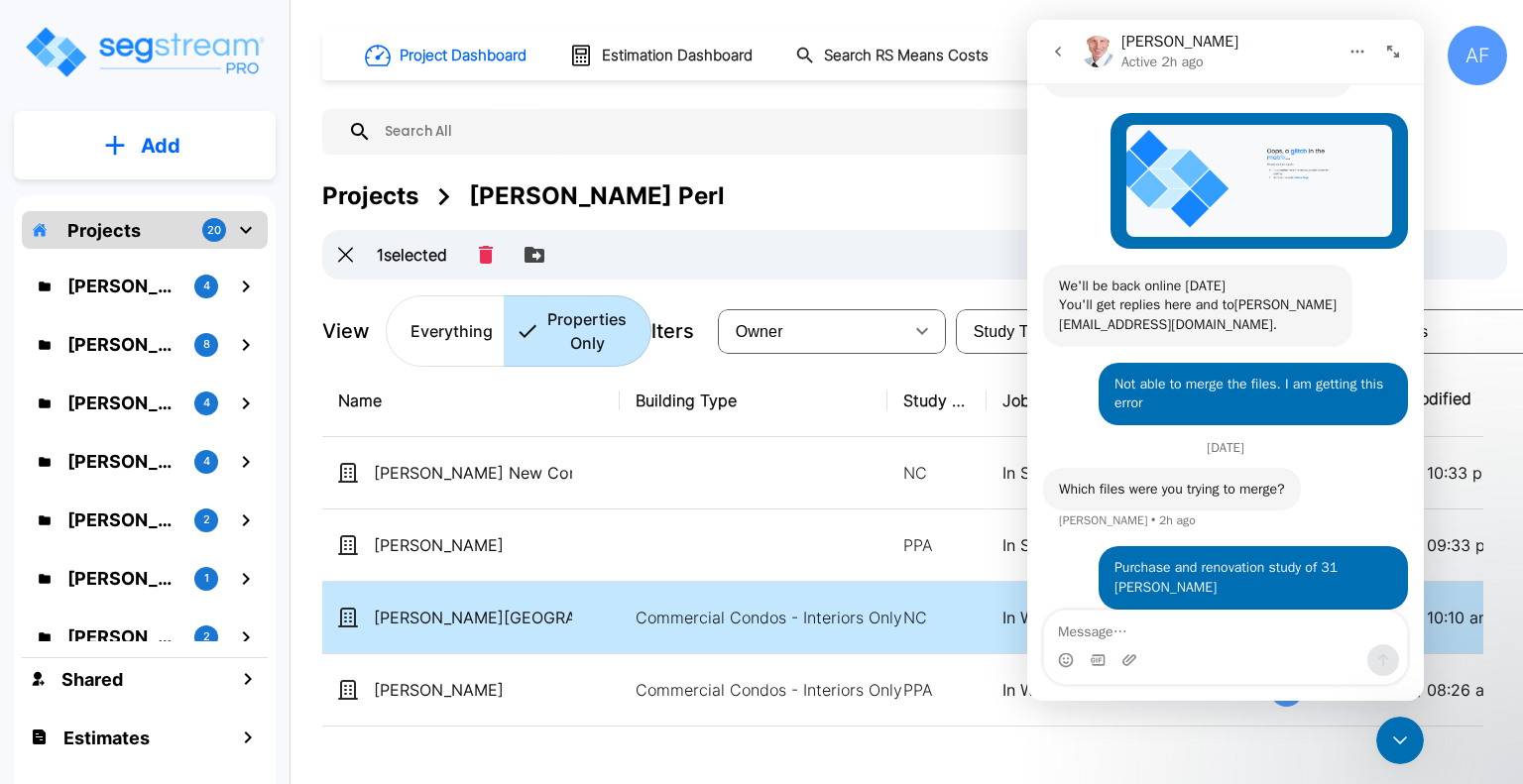 click 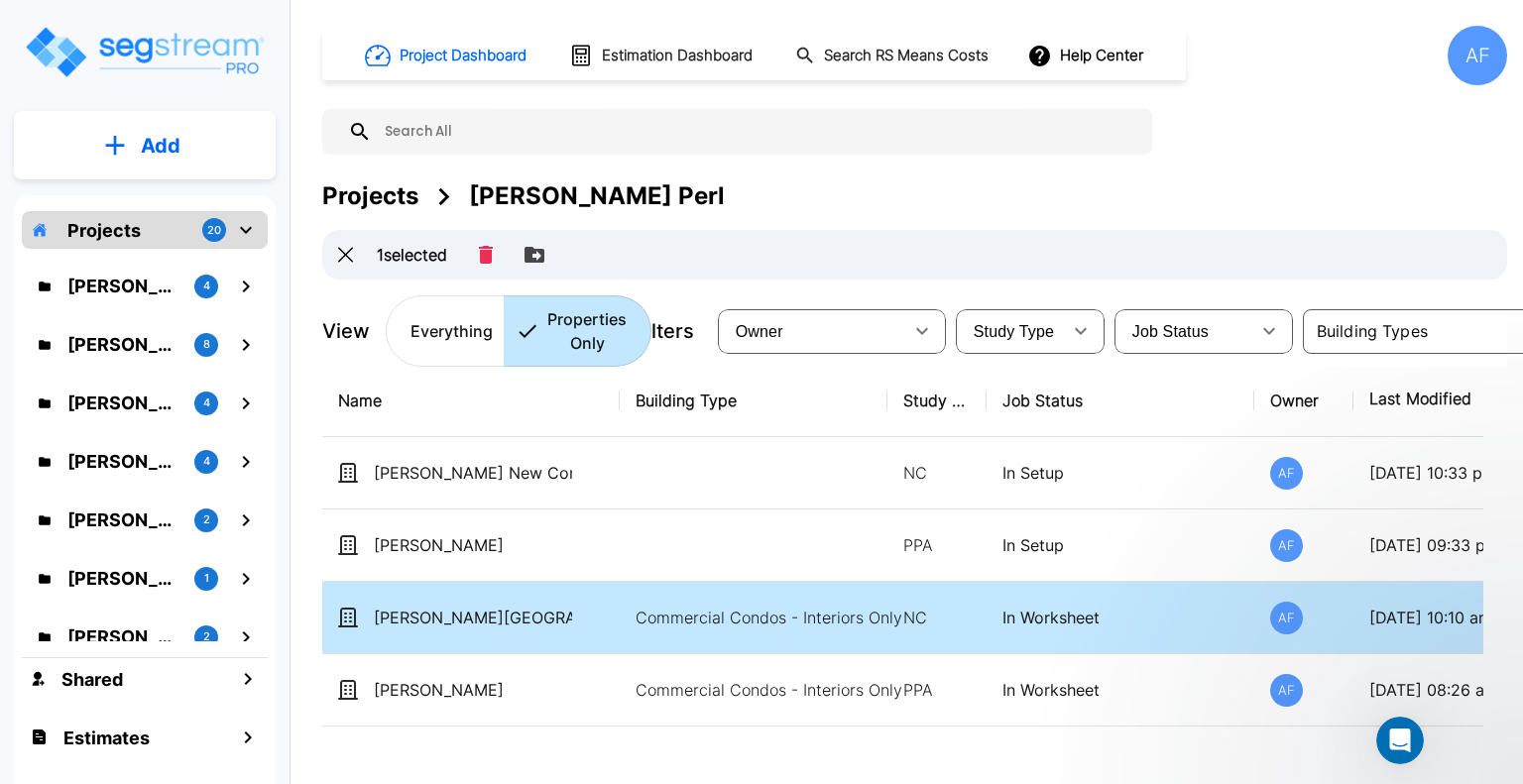 scroll, scrollTop: 0, scrollLeft: 0, axis: both 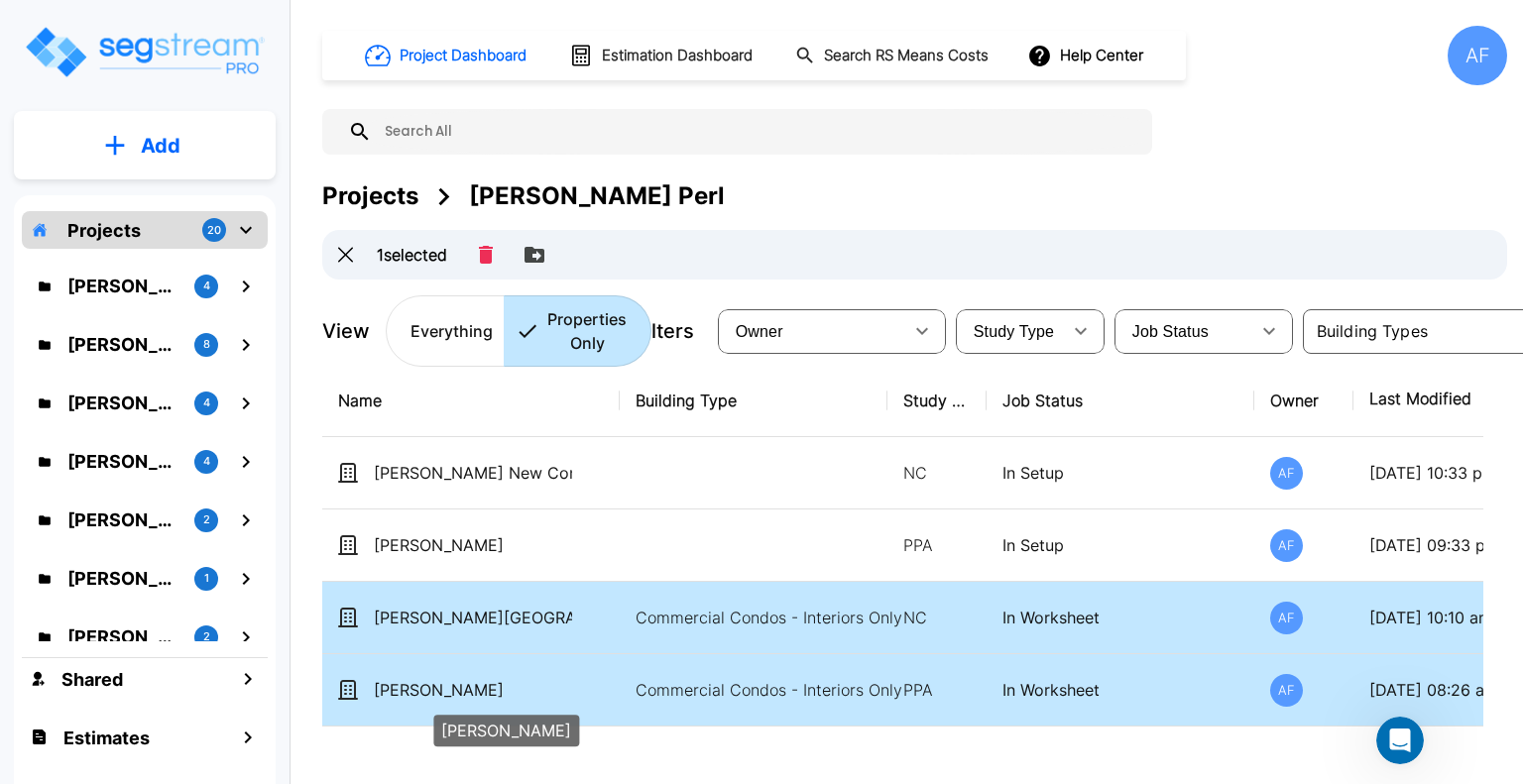 click on "[PERSON_NAME]" at bounding box center (473, 690) 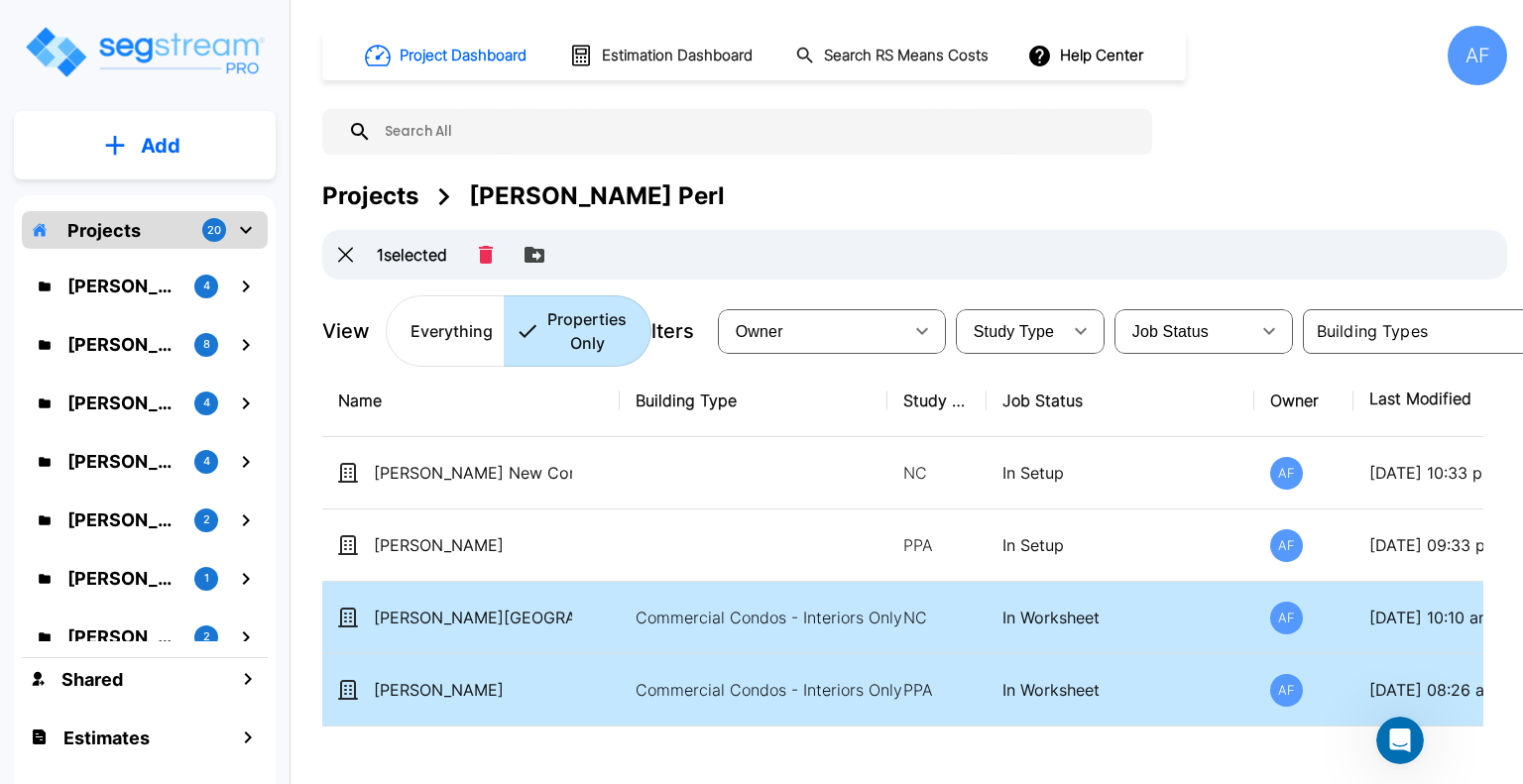 click on "[PERSON_NAME][GEOGRAPHIC_DATA]" at bounding box center [471, 617] 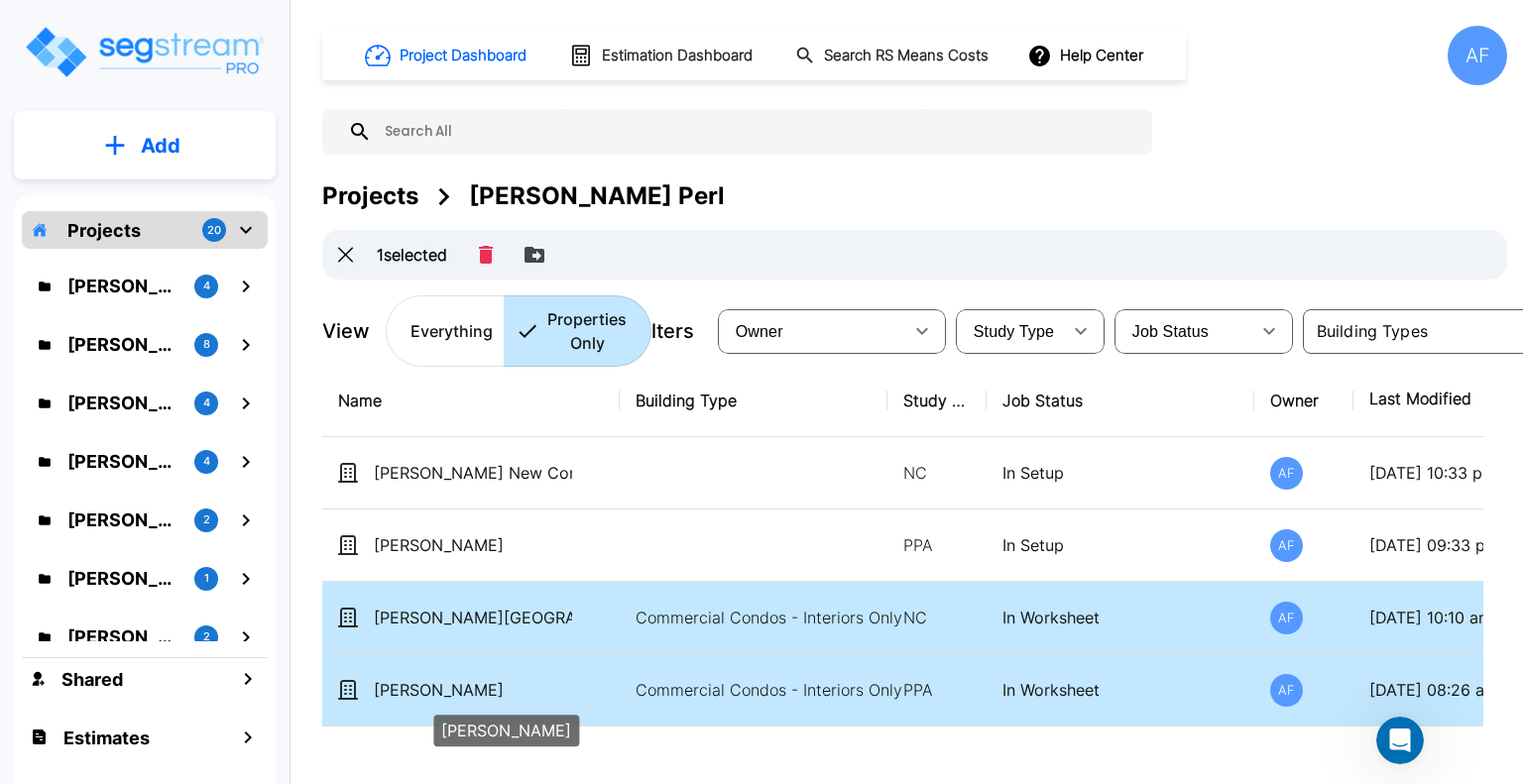 click on "[PERSON_NAME]" at bounding box center (473, 690) 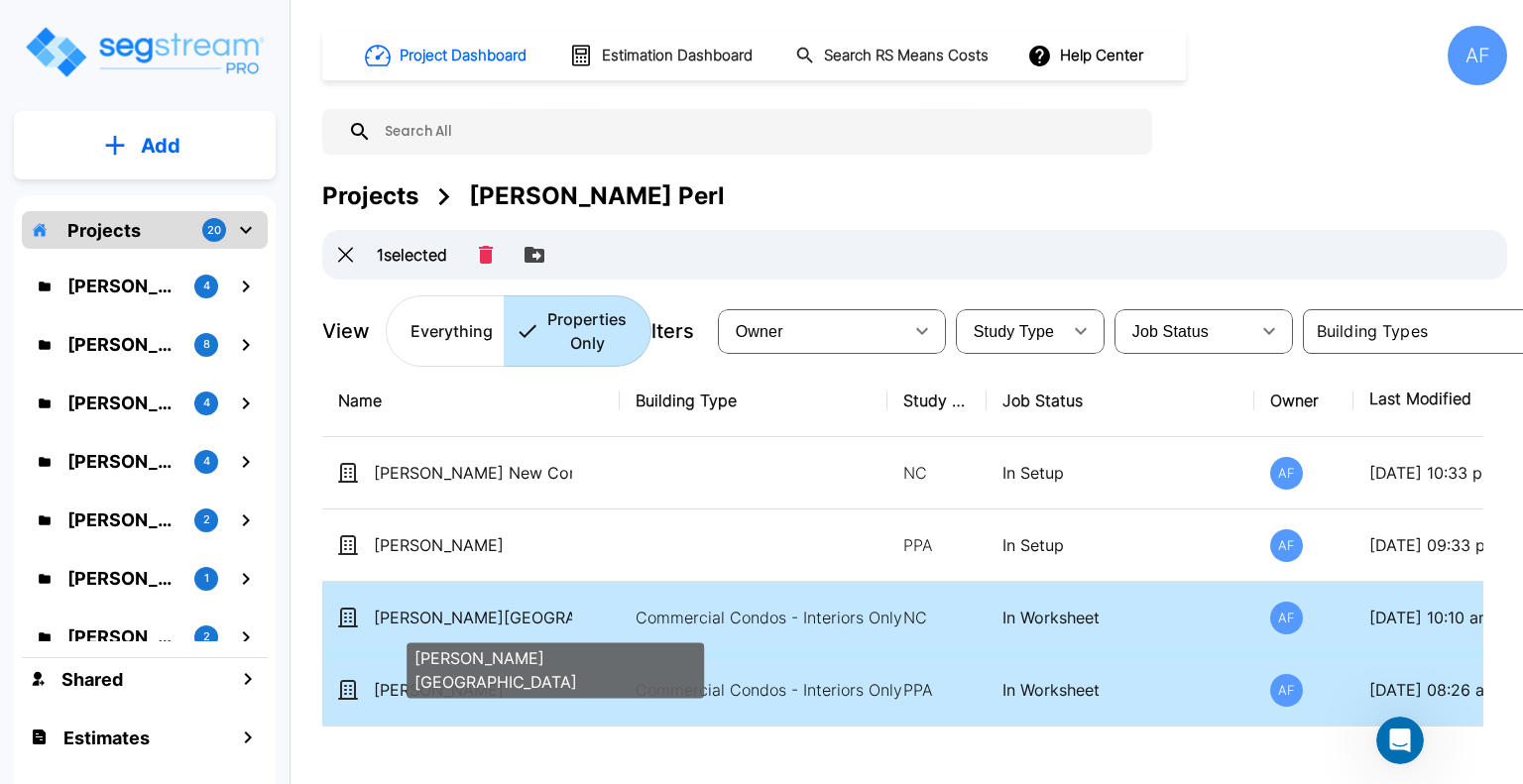 click on "Spencer - Reno" at bounding box center [473, 617] 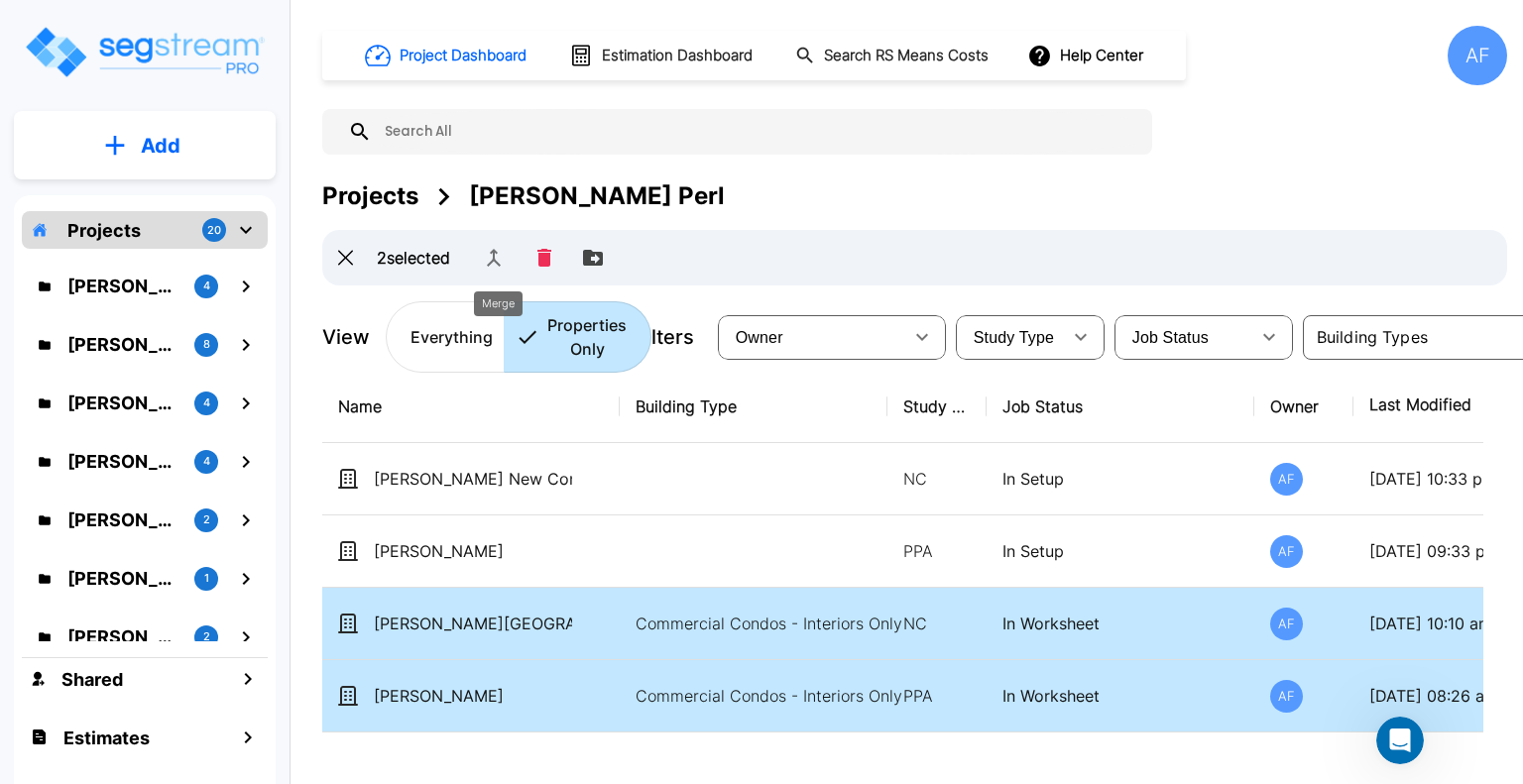 click 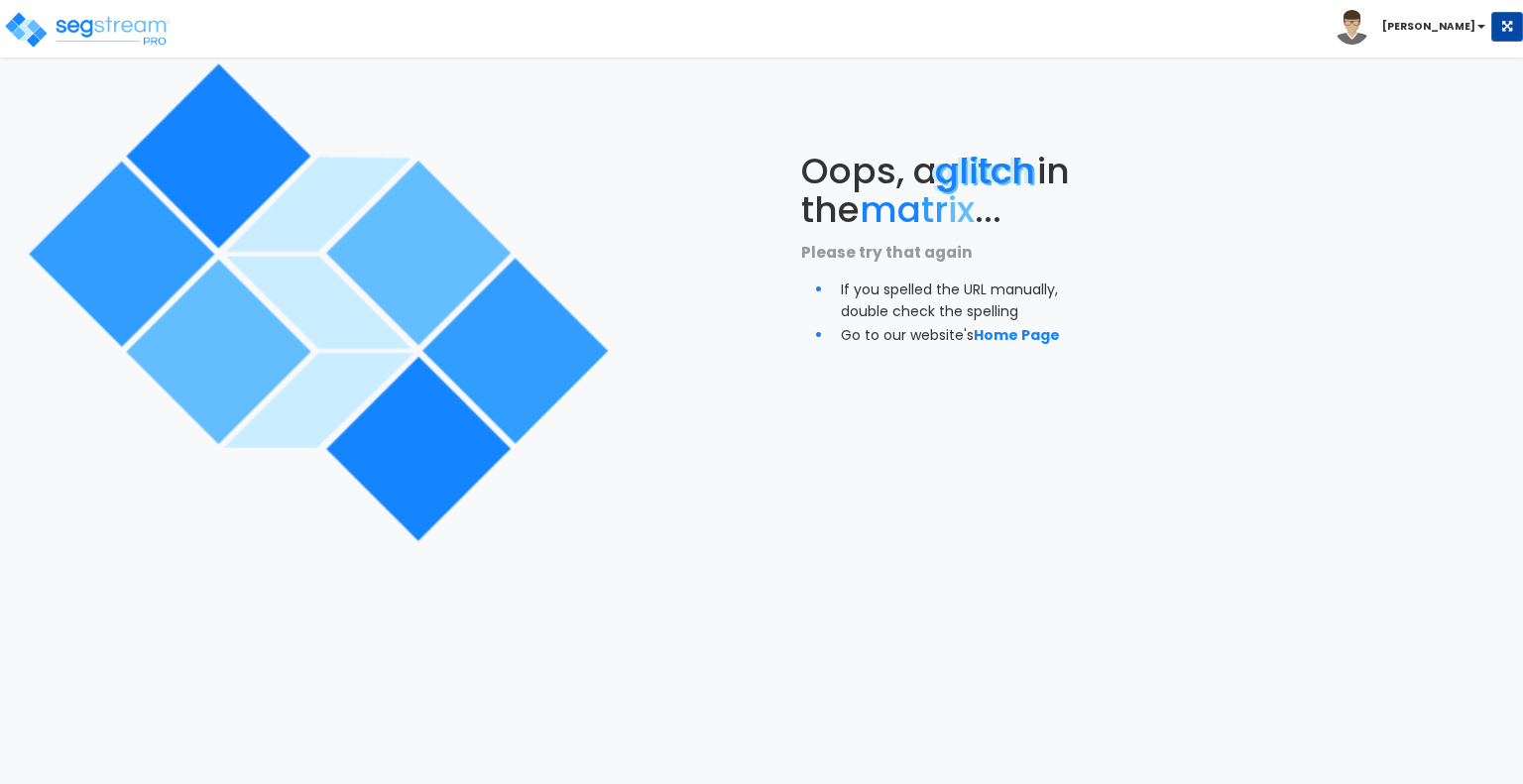 scroll, scrollTop: 0, scrollLeft: 0, axis: both 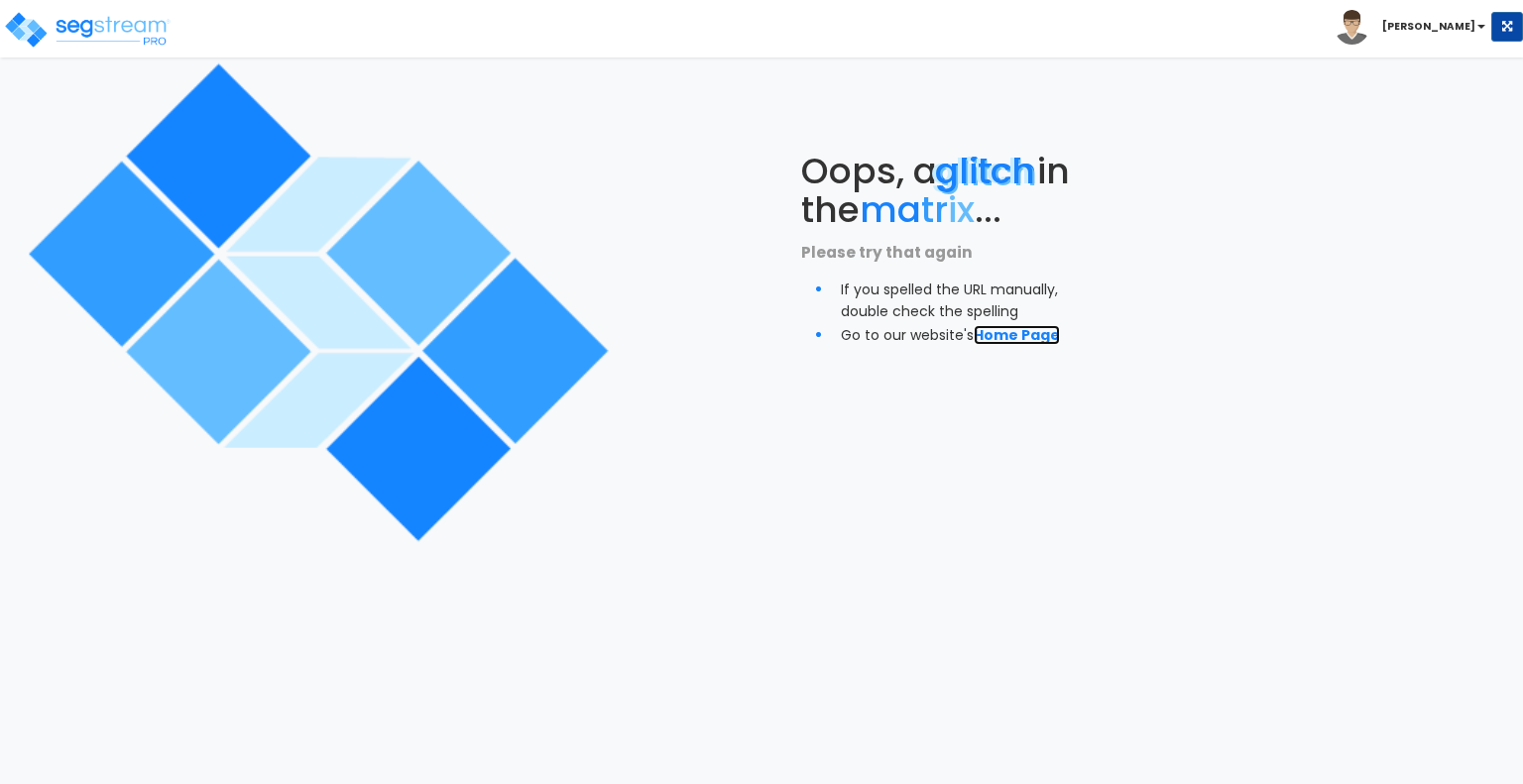 click on "Home Page" at bounding box center (1016, 335) 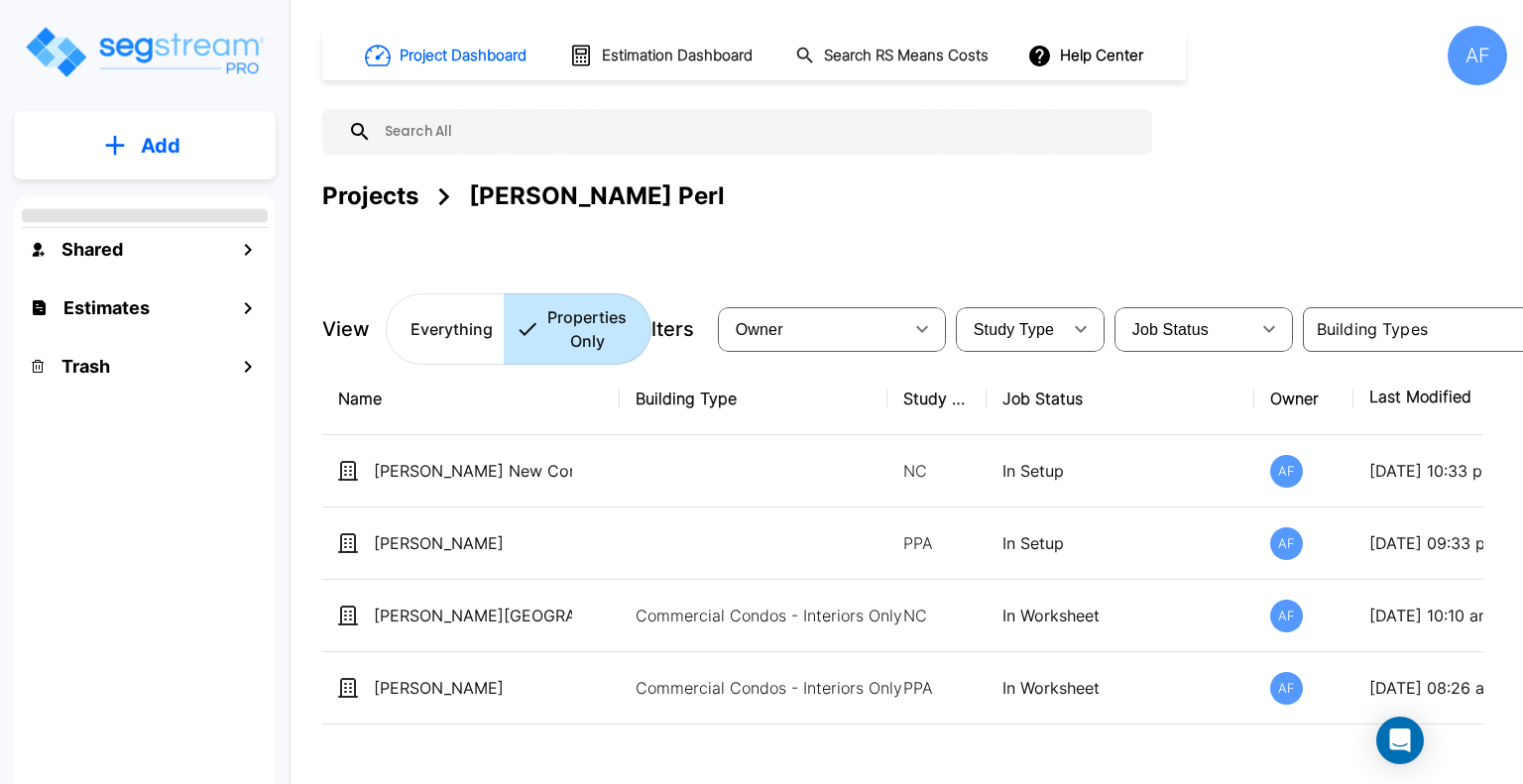 scroll, scrollTop: 0, scrollLeft: 0, axis: both 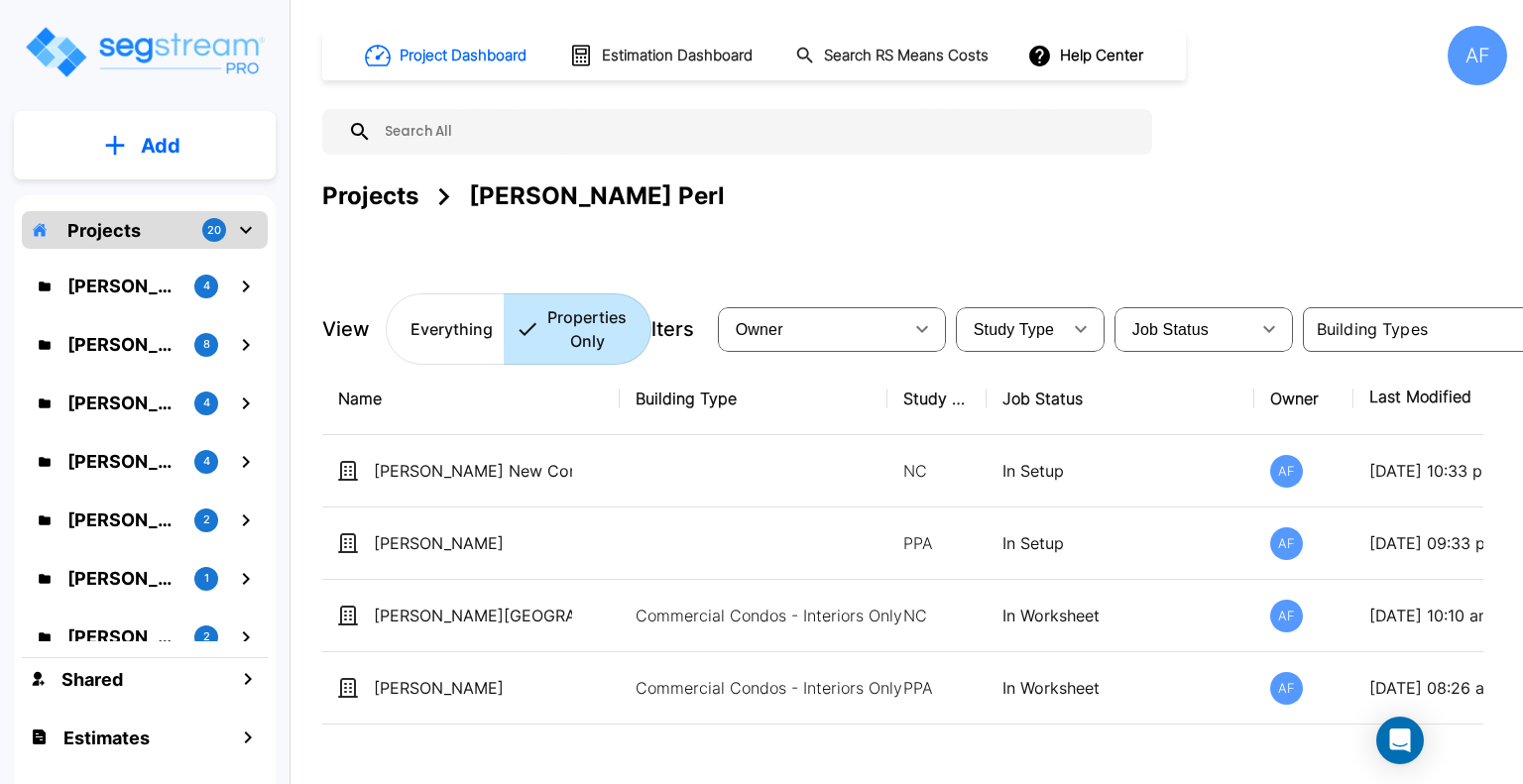 click on "Project Dashboard Estimation Dashboard Search RS Means Costs Help Center AF Projects Chesky Perl View Everything Properties Only Filters Owner ​ Study Type ​ Job Status ​ ​ Clear Filters" at bounding box center (914, 195) 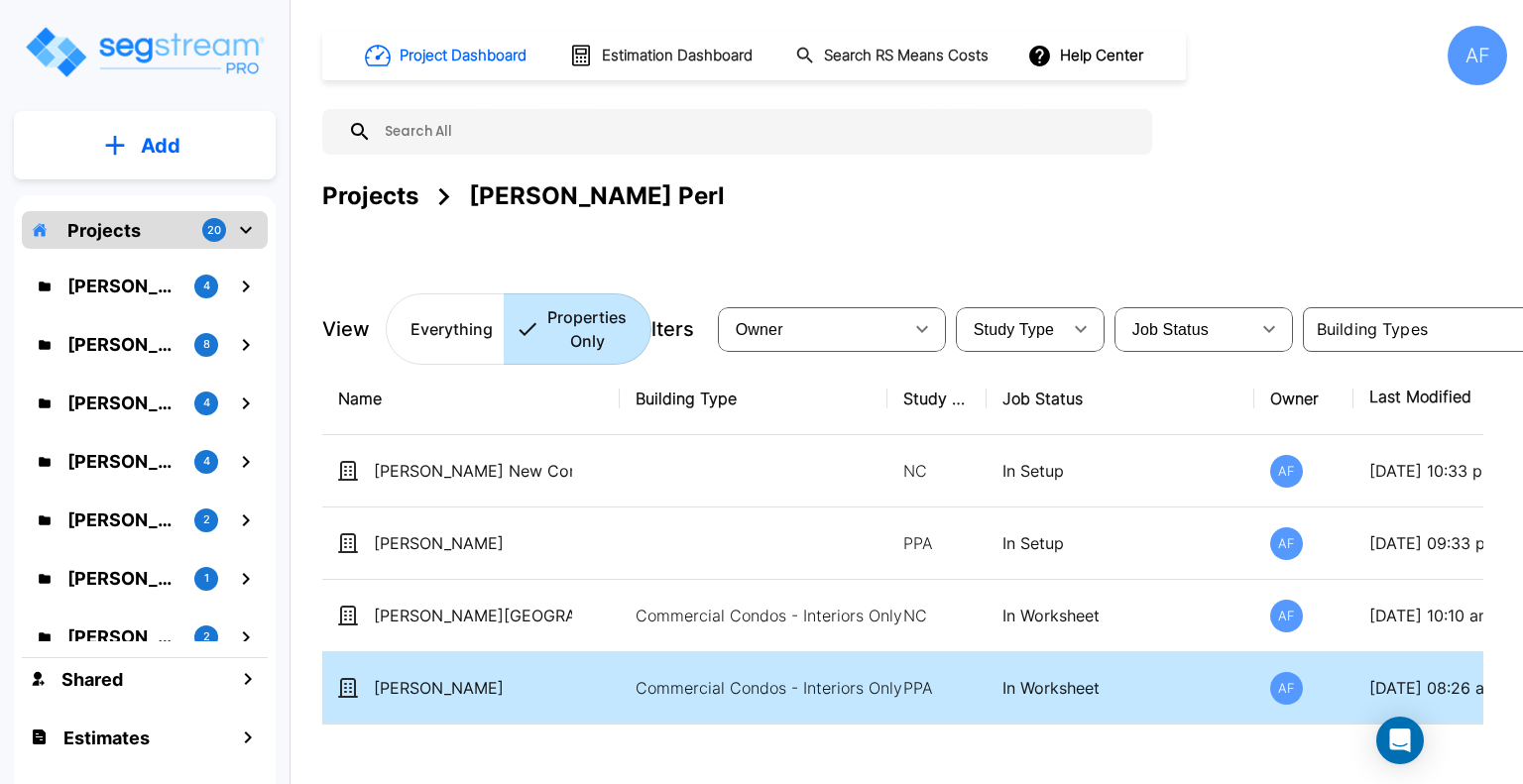 click on "[PERSON_NAME]" at bounding box center [473, 688] 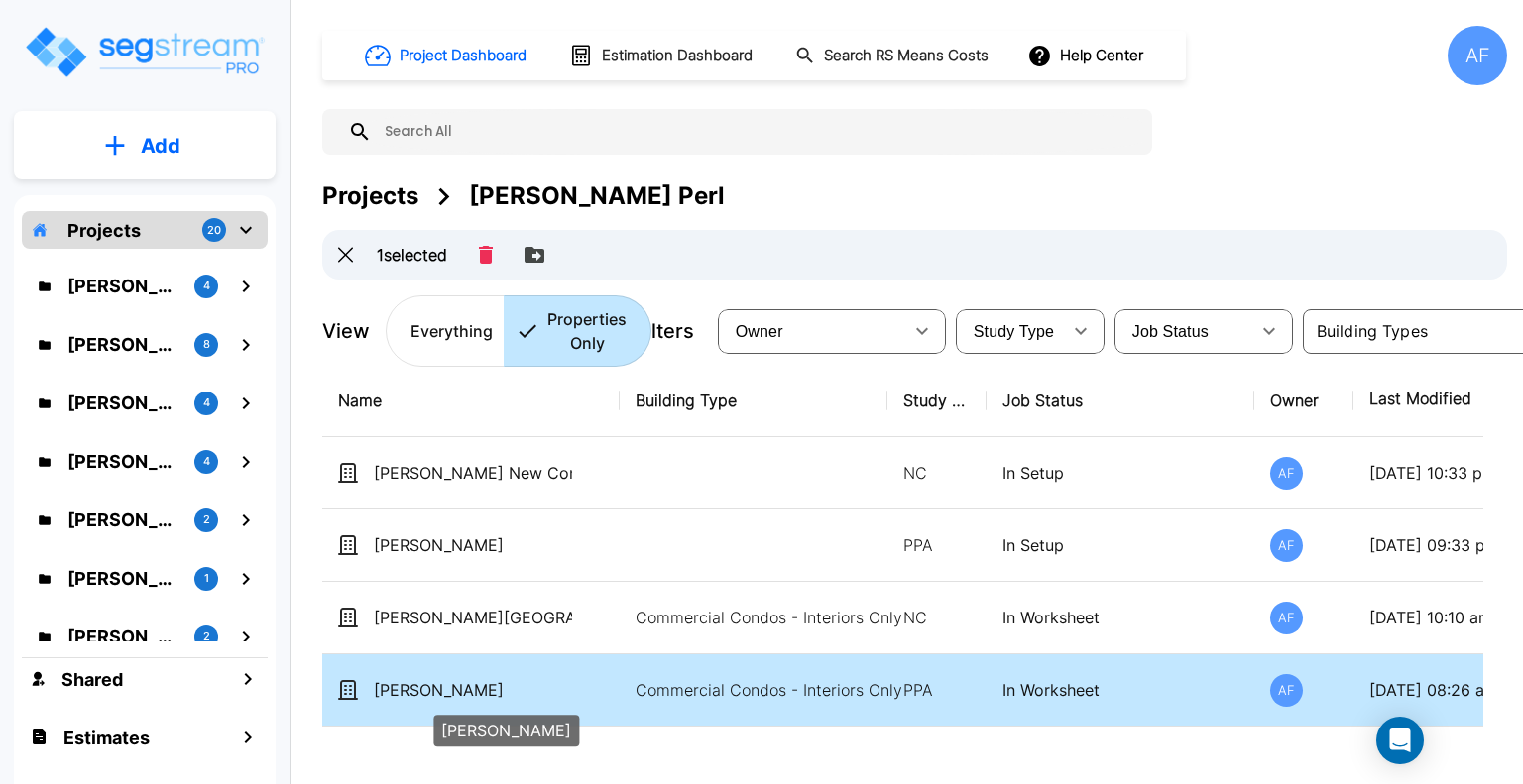 click on "[PERSON_NAME]" at bounding box center (473, 690) 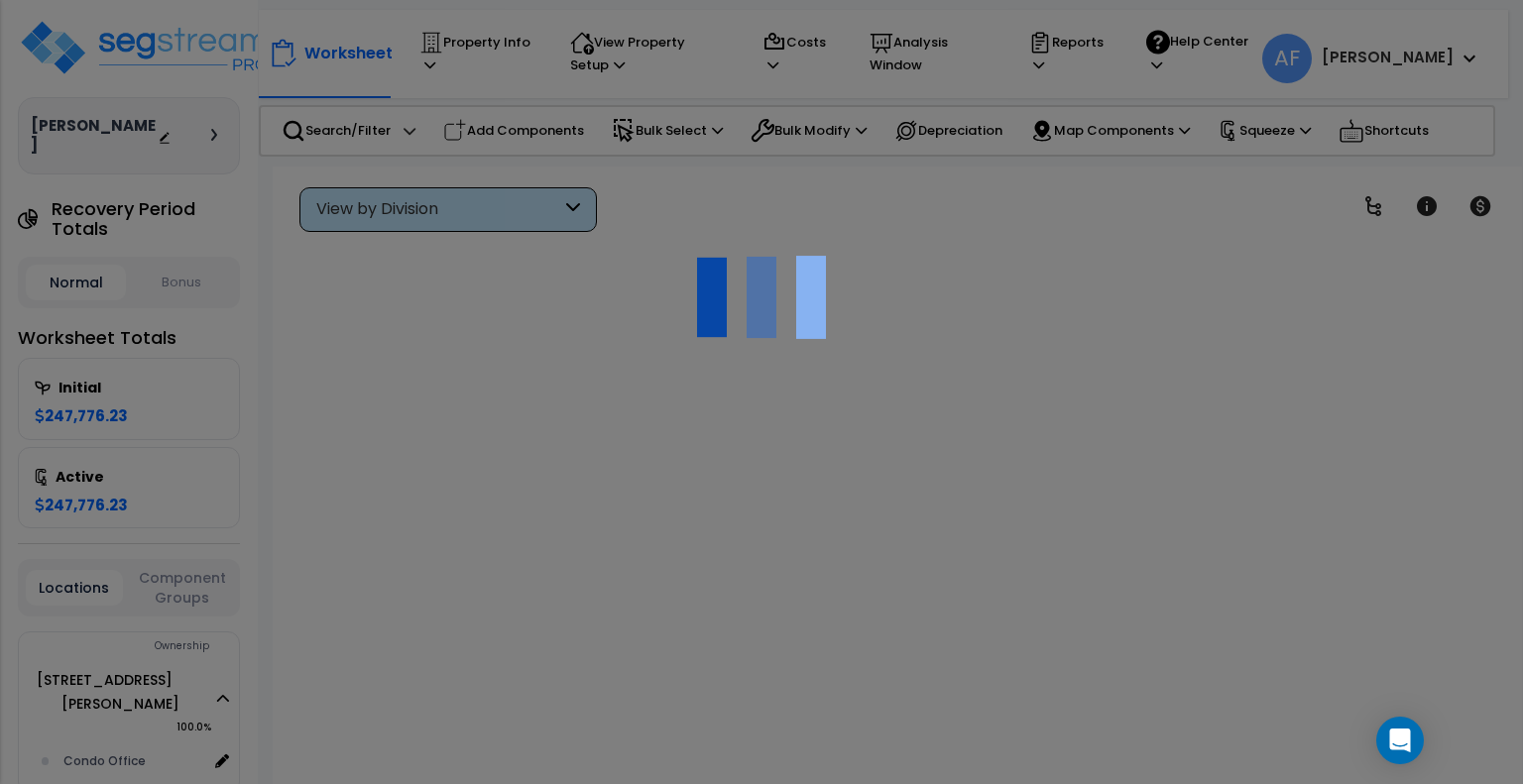 scroll, scrollTop: 0, scrollLeft: 0, axis: both 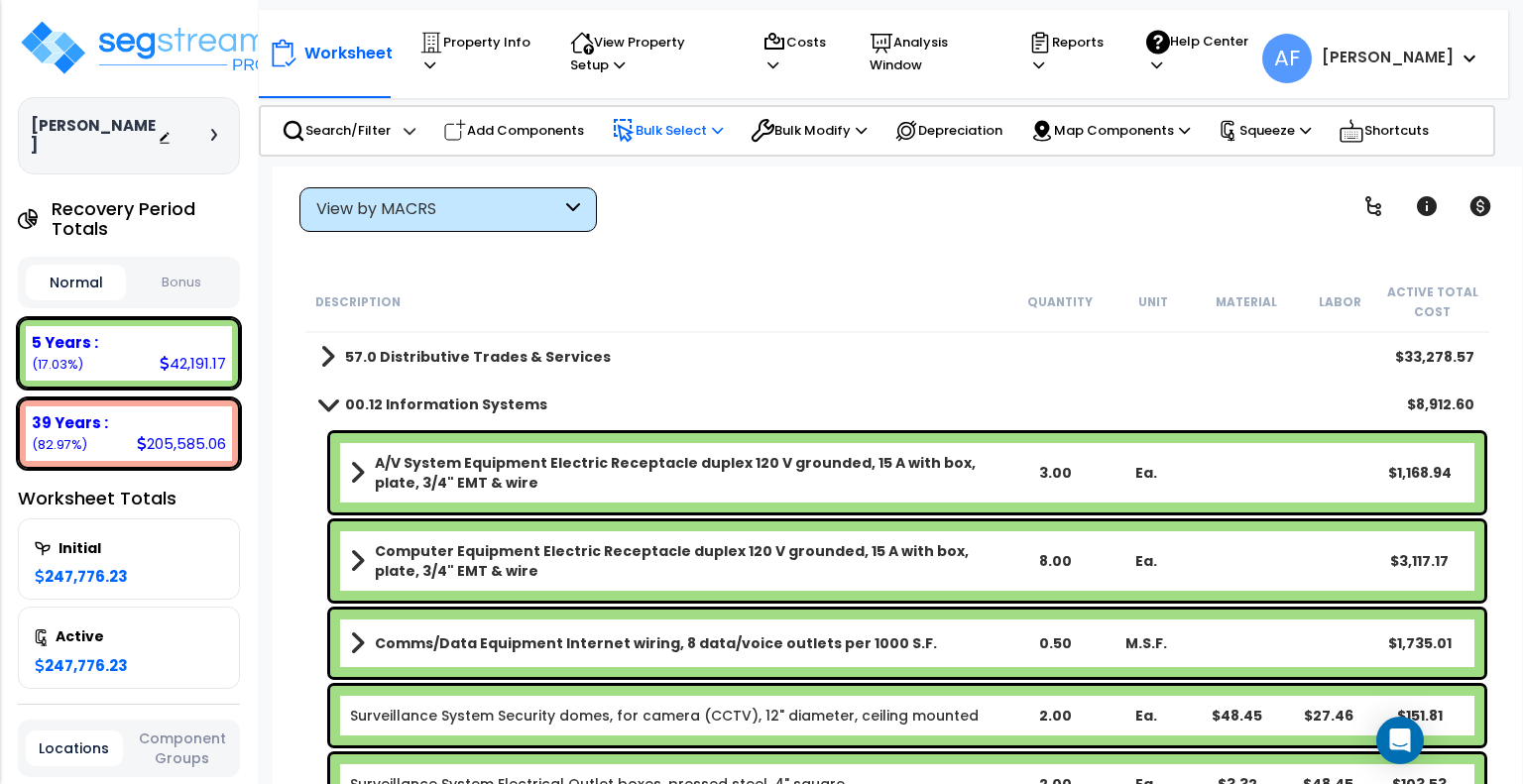 click on "Bulk Select" at bounding box center [667, 131] 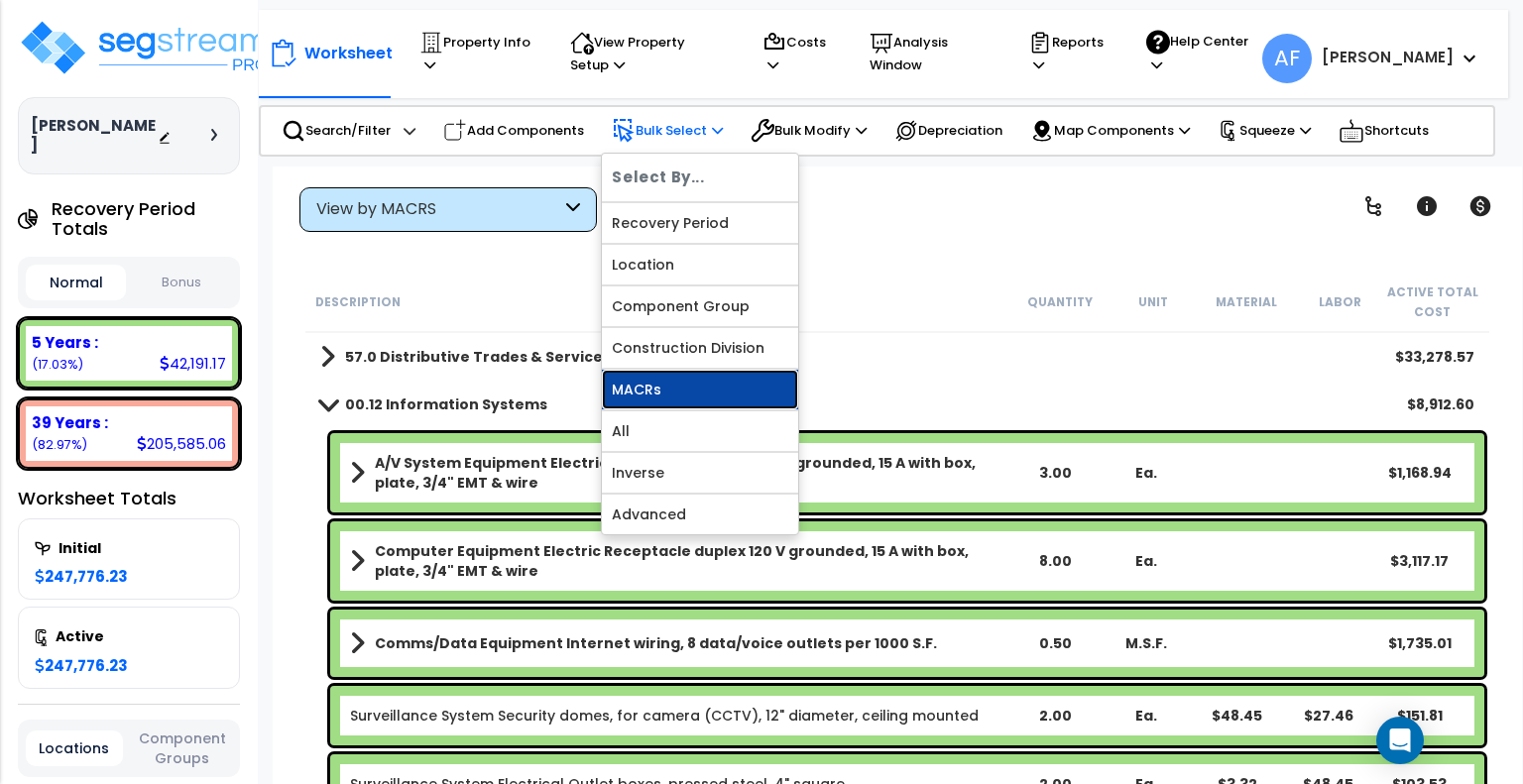 click on "MACRs" at bounding box center (700, 390) 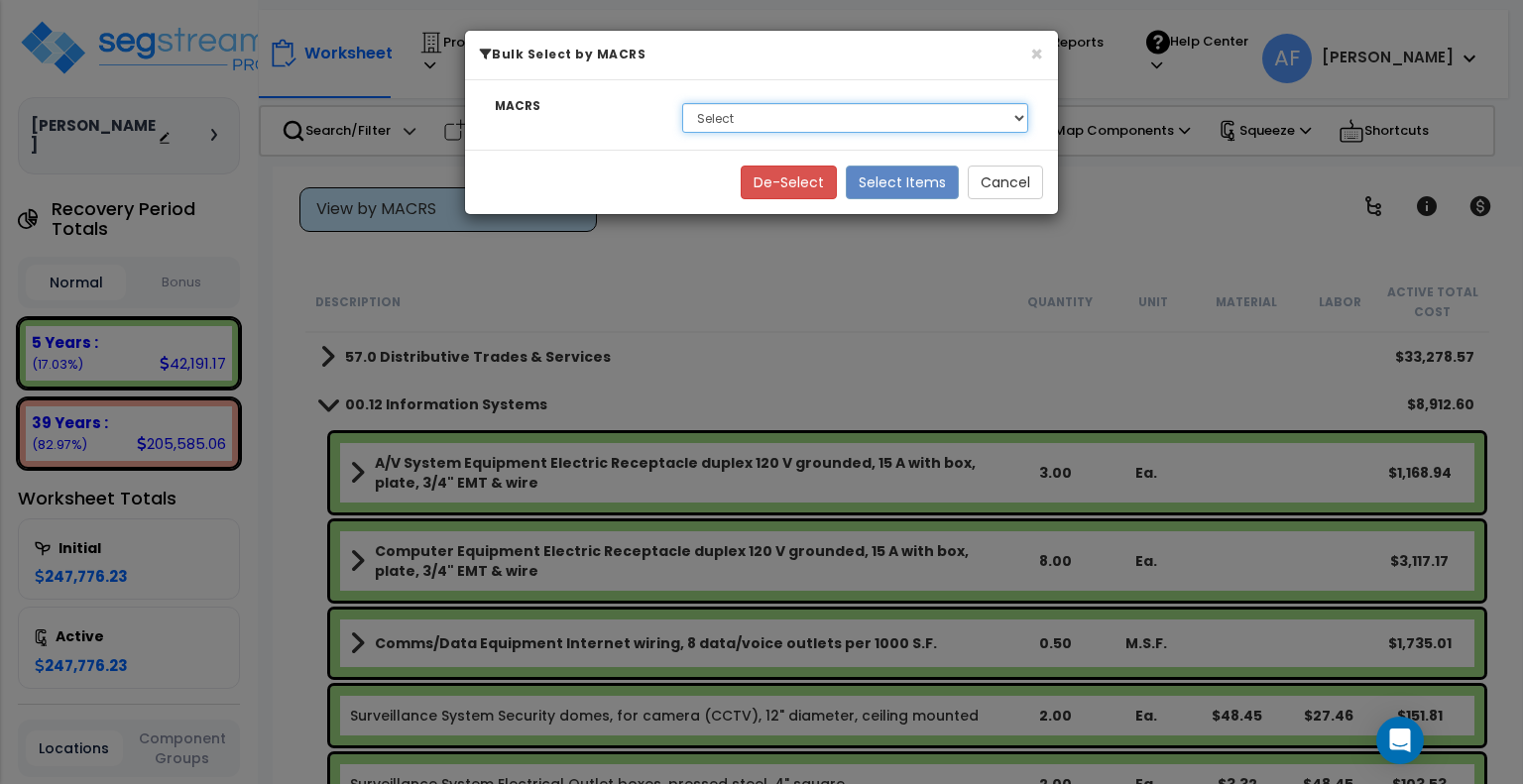 click on "Select NA Long-Life Property 00.12 Information Systems 57.0 Distributive Trades & Services" at bounding box center (855, 118) 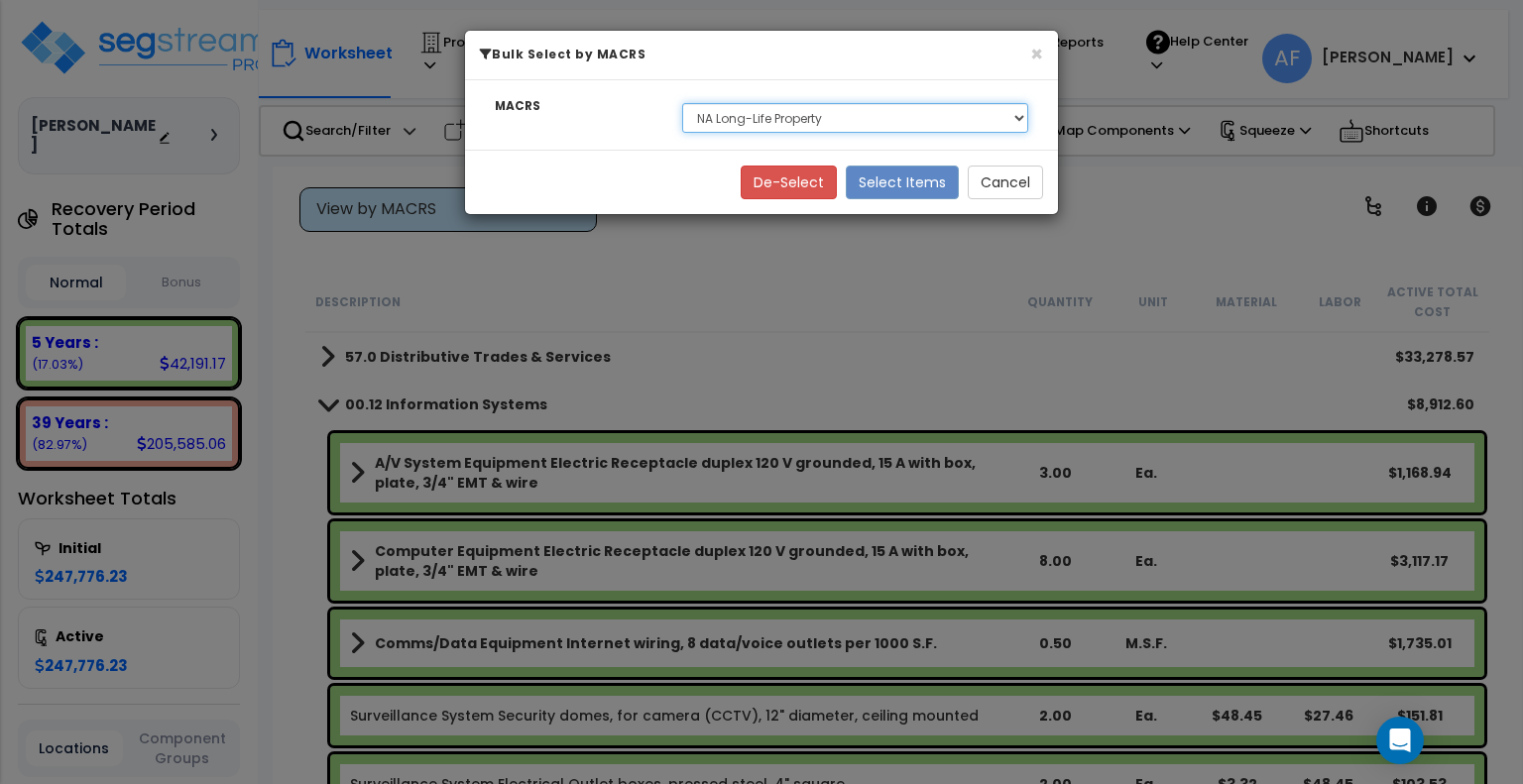 click on "Select NA Long-Life Property 00.12 Information Systems 57.0 Distributive Trades & Services" at bounding box center [855, 118] 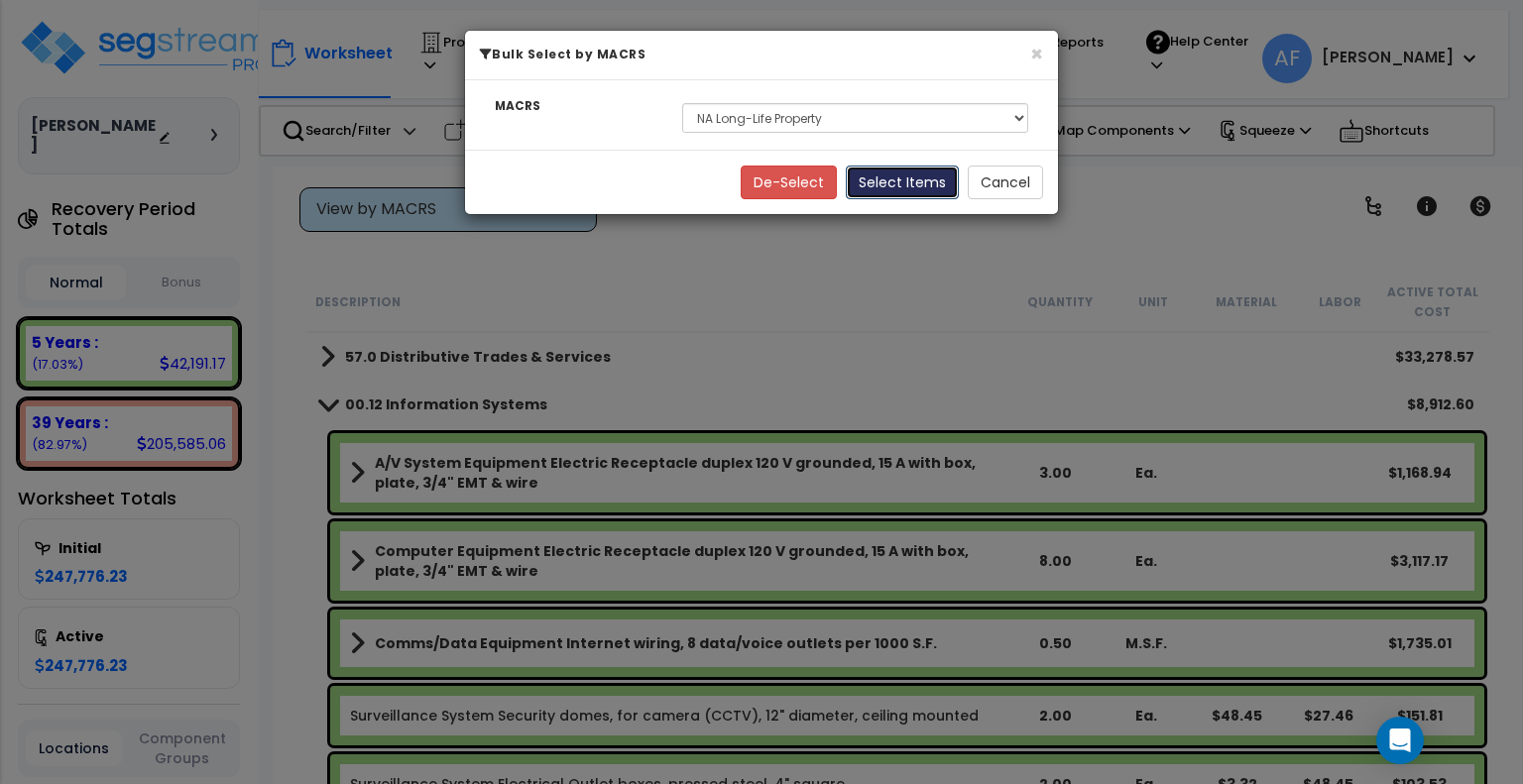 click on "Select Items" at bounding box center (902, 182) 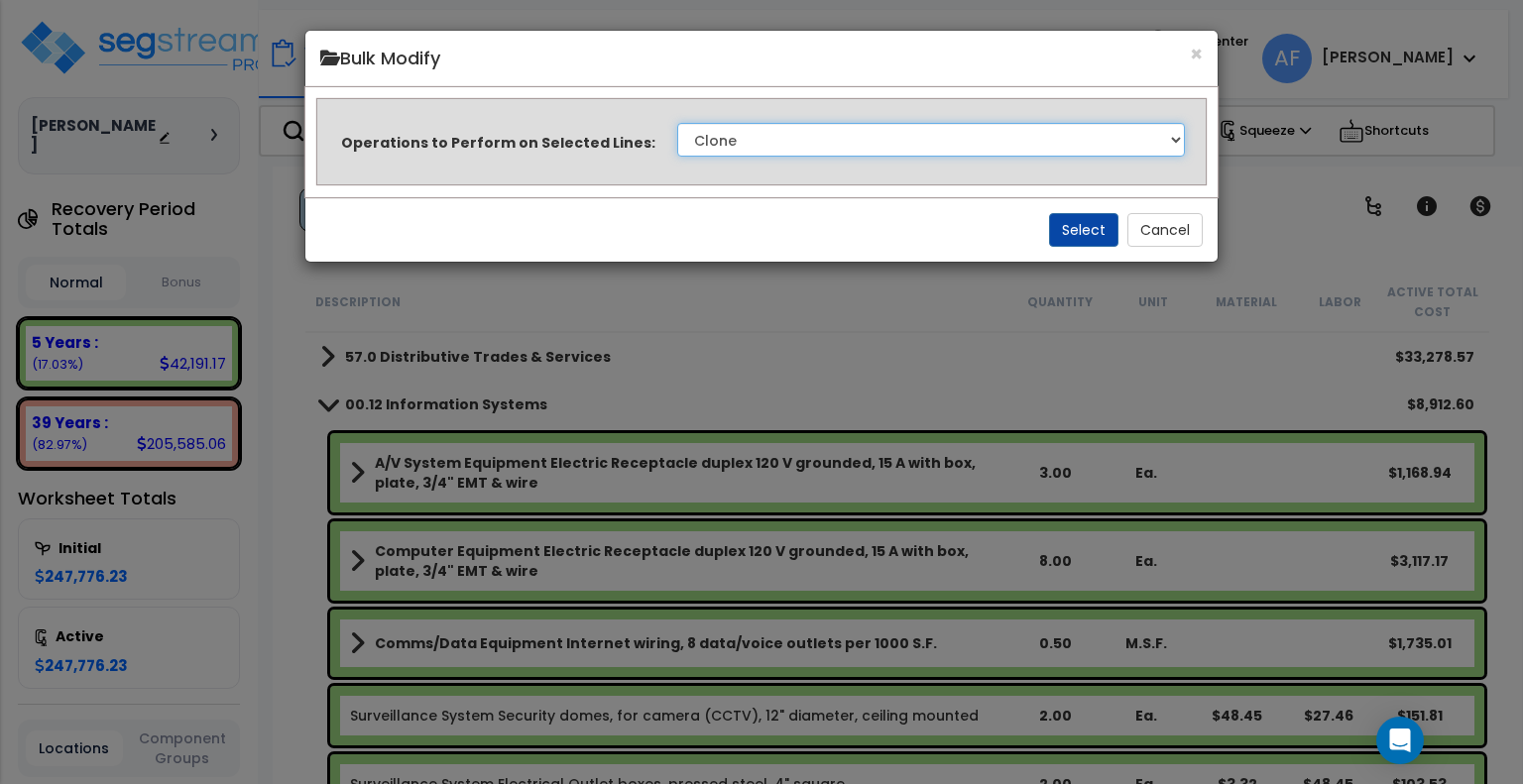 click on "Clone
Delete
Delete Zero Quantities
Modify Component Group
Modify Cost Sources
Modify Cost Units
Modify Equipment Cost Factors
Modify Total Cost Factors
Modify Quantity Factor
Modify Labor Cost Factors
Modify Locations
Modify Material Cost Factors
Modify Purpose Description Prefixes
Modify Recovery Period Modify Quantities" at bounding box center (931, 140) 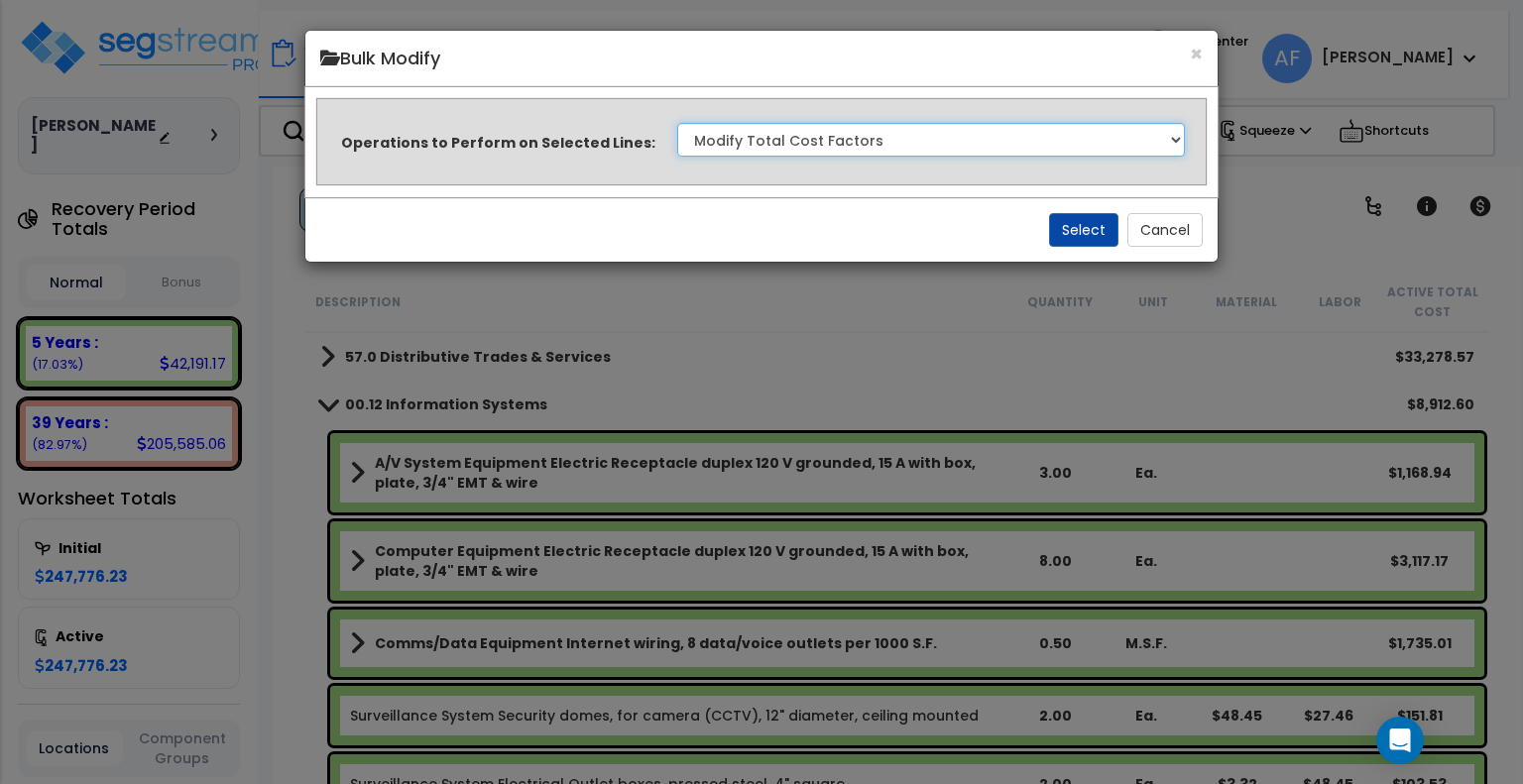 click on "Clone
Delete
Delete Zero Quantities
Modify Component Group
Modify Cost Sources
Modify Cost Units
Modify Equipment Cost Factors
Modify Total Cost Factors
Modify Quantity Factor
Modify Labor Cost Factors
Modify Locations
Modify Material Cost Factors
Modify Purpose Description Prefixes
Modify Recovery Period Modify Quantities" at bounding box center [931, 140] 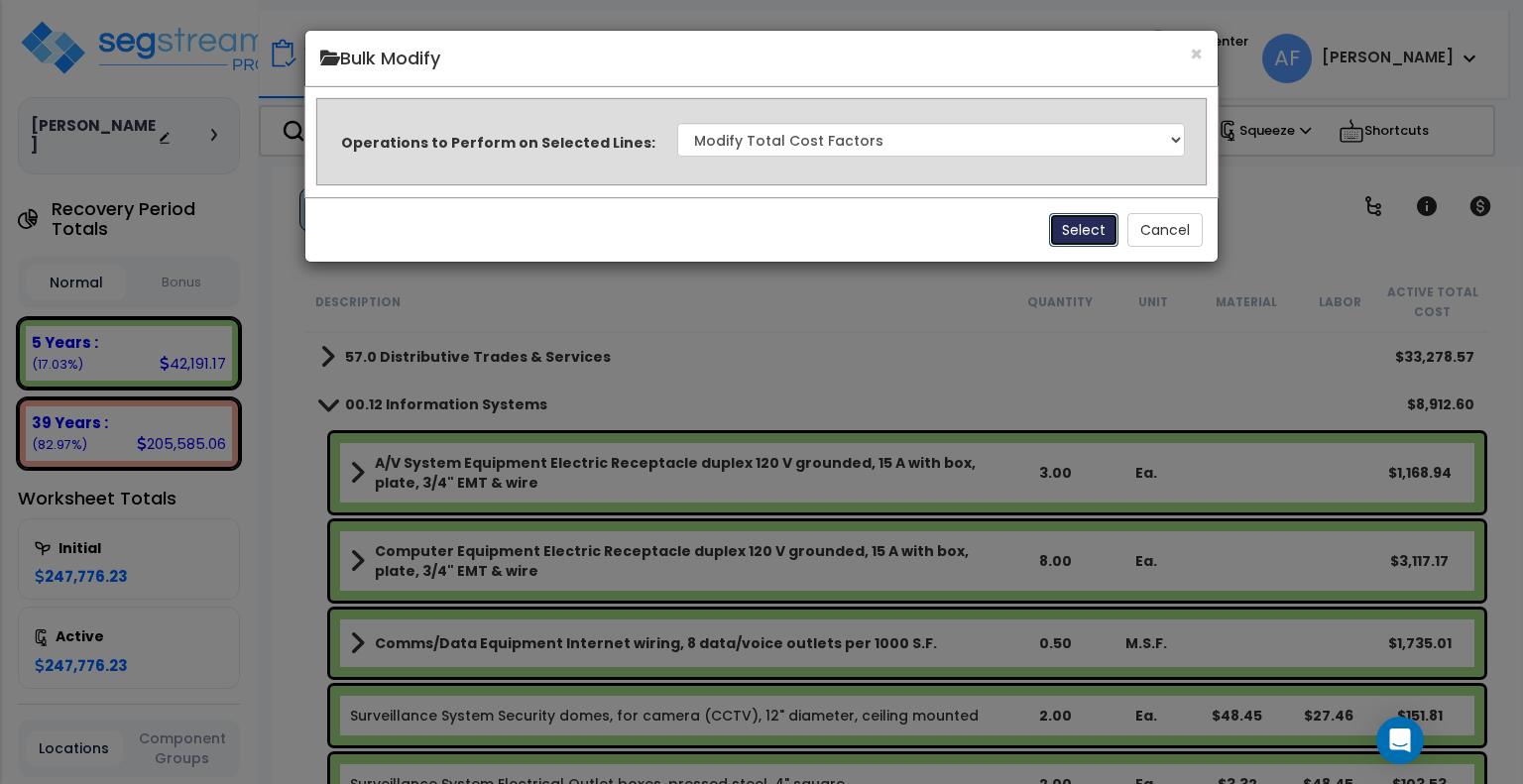click on "Select" at bounding box center (1084, 230) 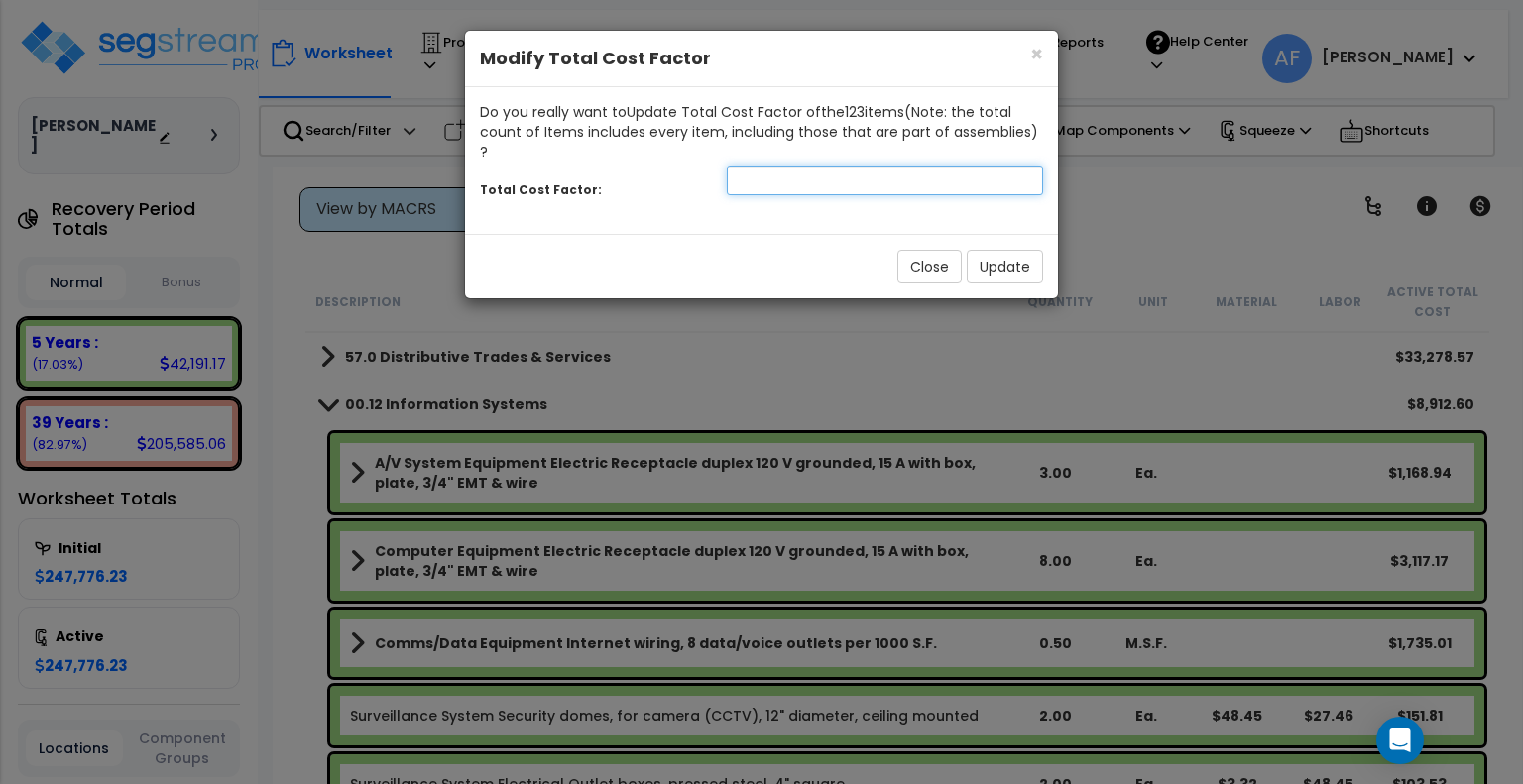 click at bounding box center [884, 180] 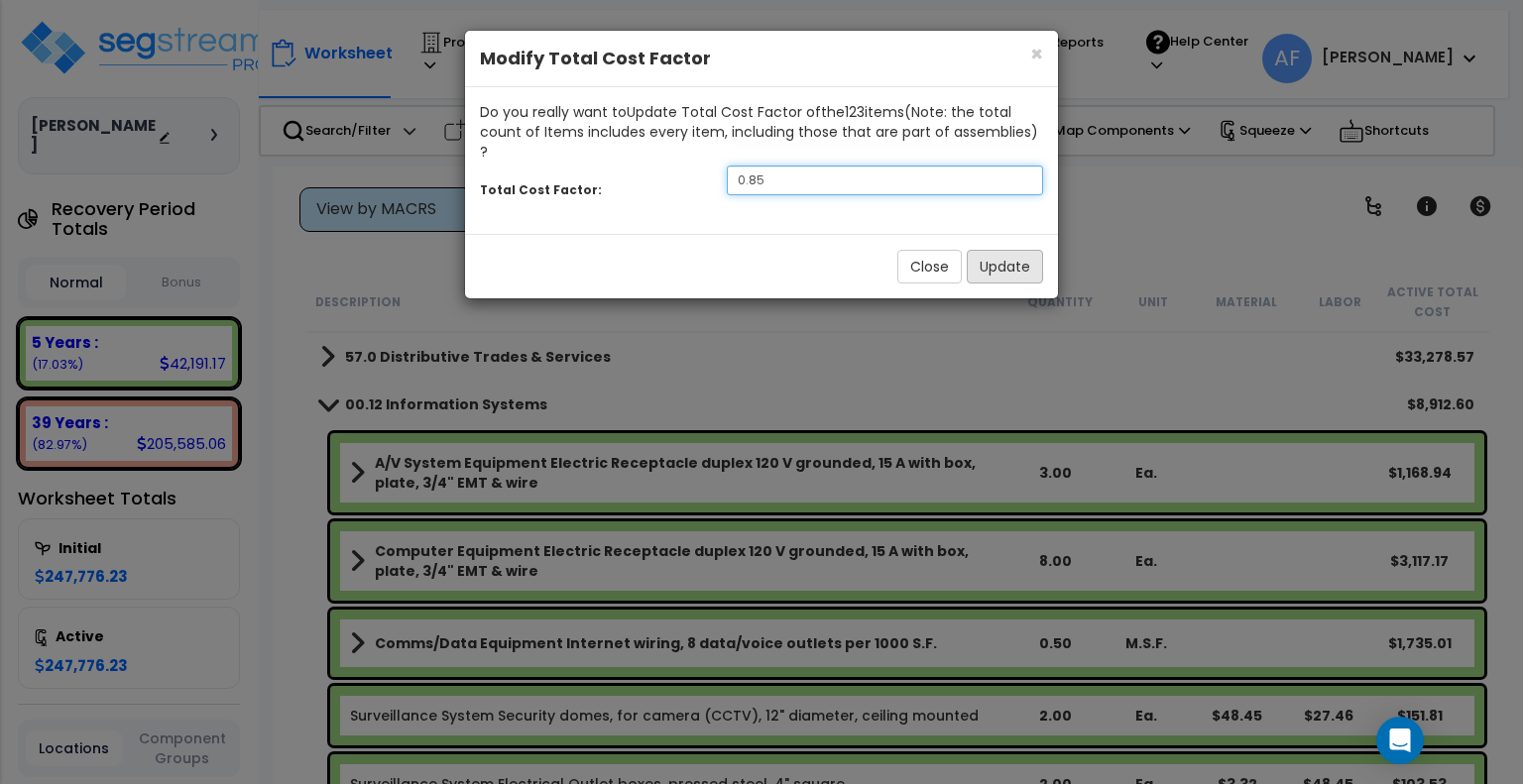 type on "0.85" 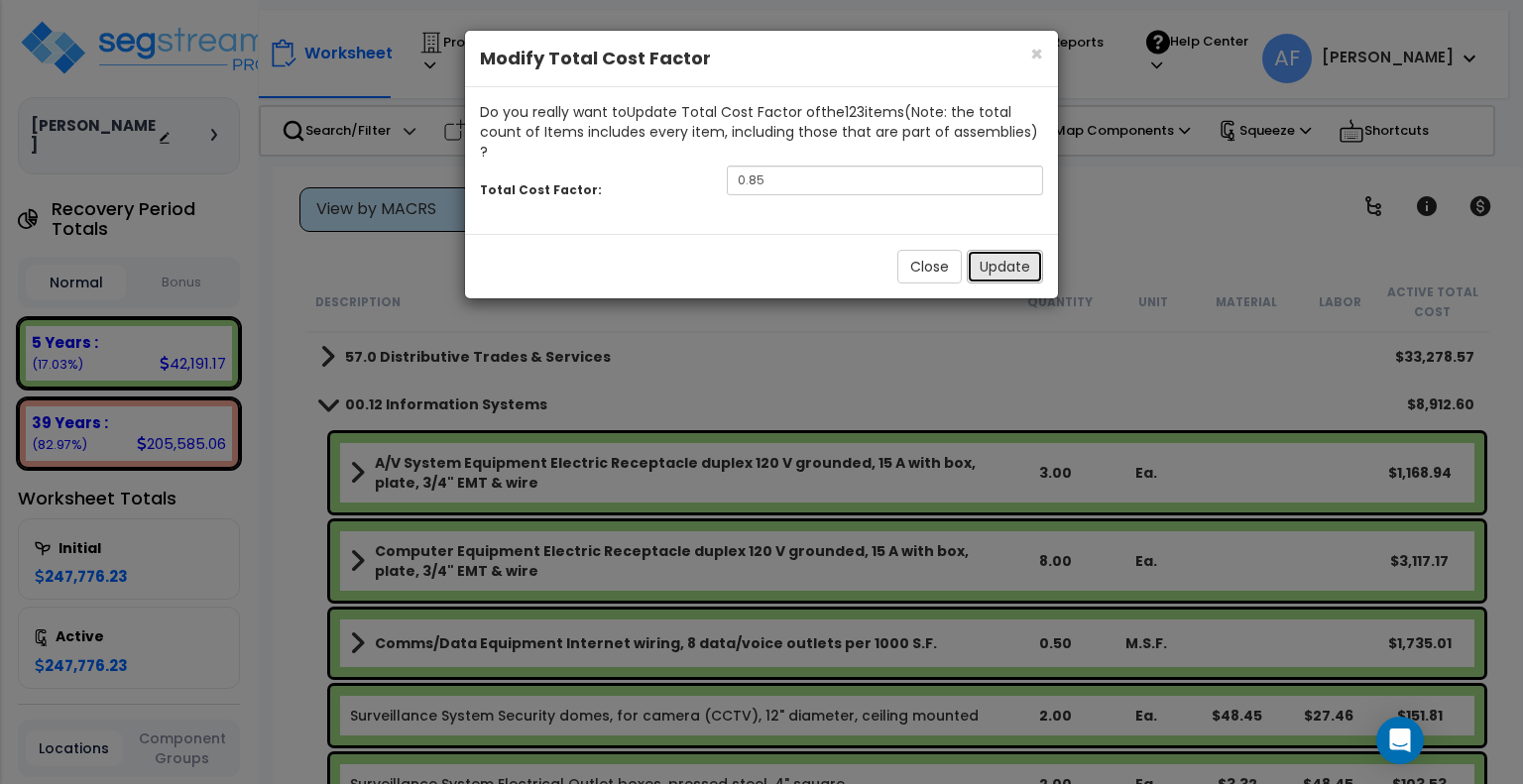 click on "Update" at bounding box center [1004, 267] 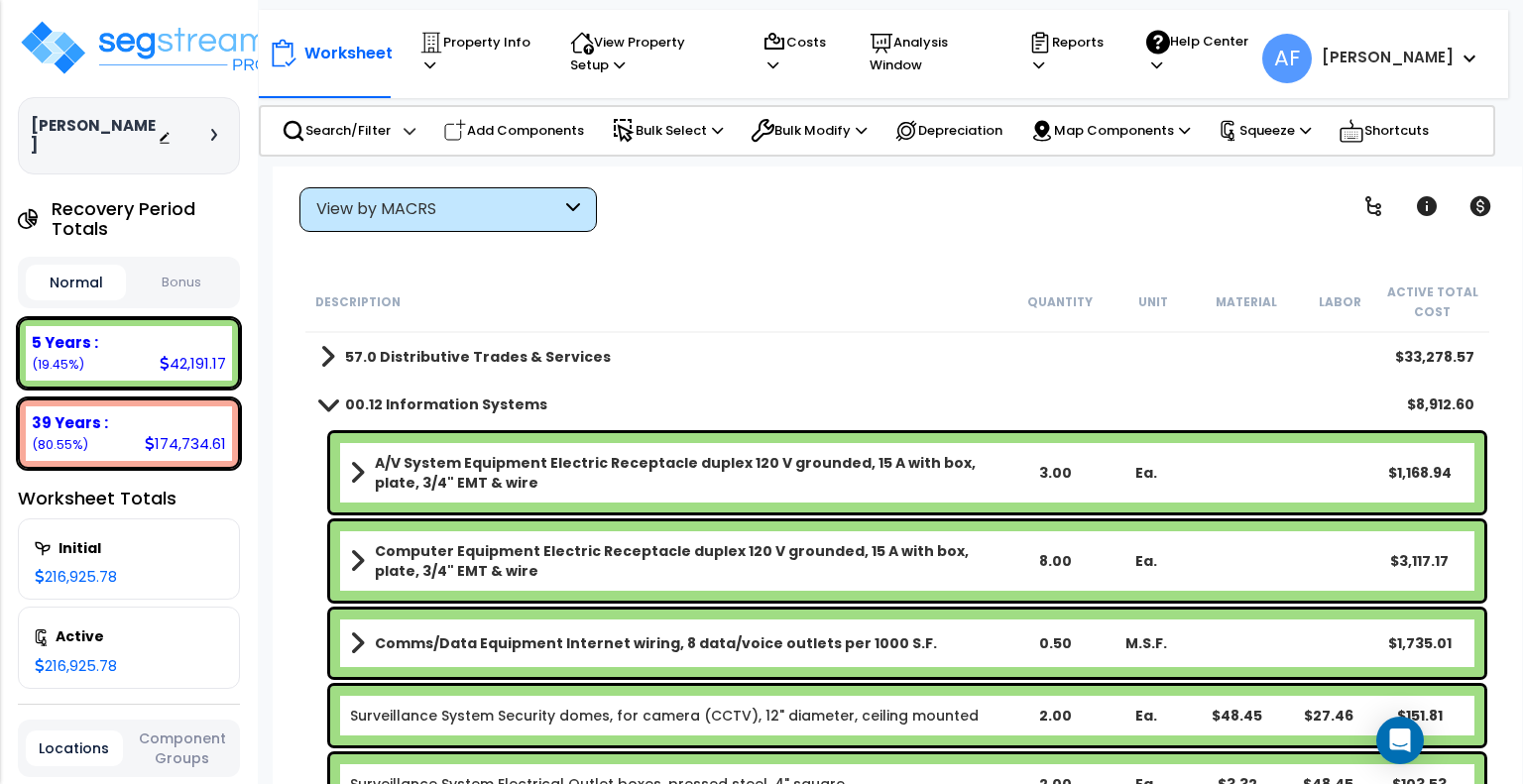 drag, startPoint x: 194, startPoint y: 2, endPoint x: 789, endPoint y: 245, distance: 642.7083 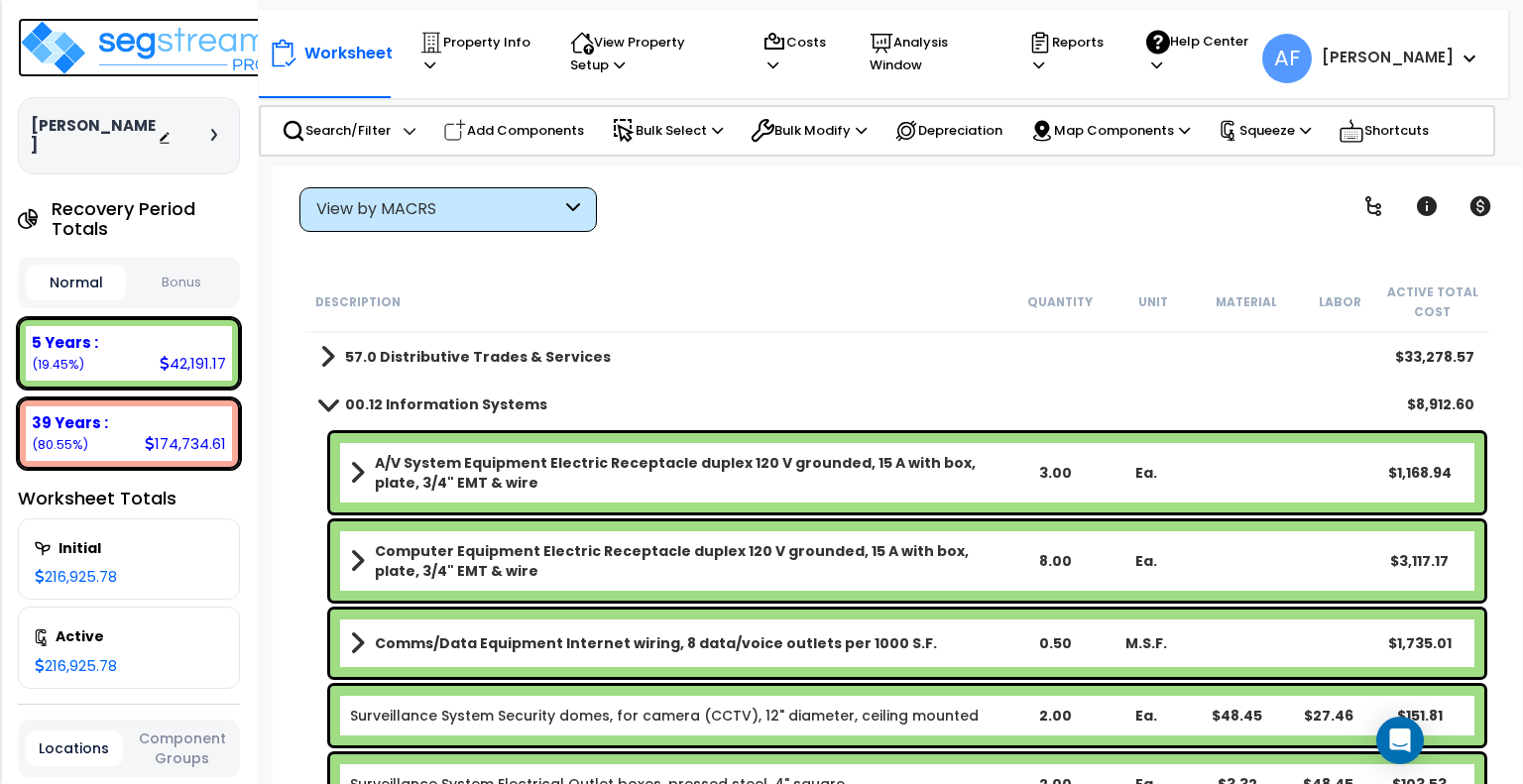 click at bounding box center (147, 48) 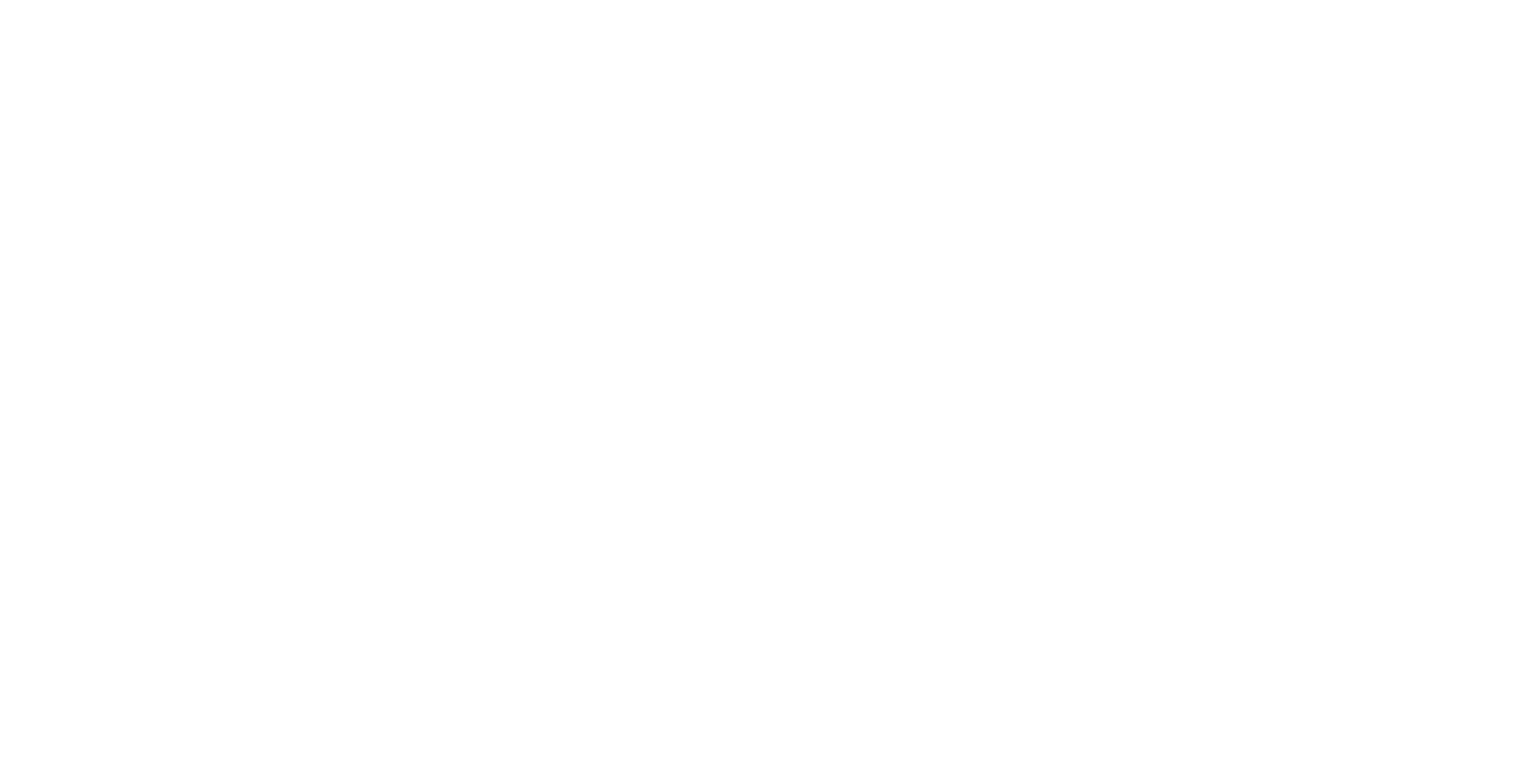 scroll, scrollTop: 0, scrollLeft: 0, axis: both 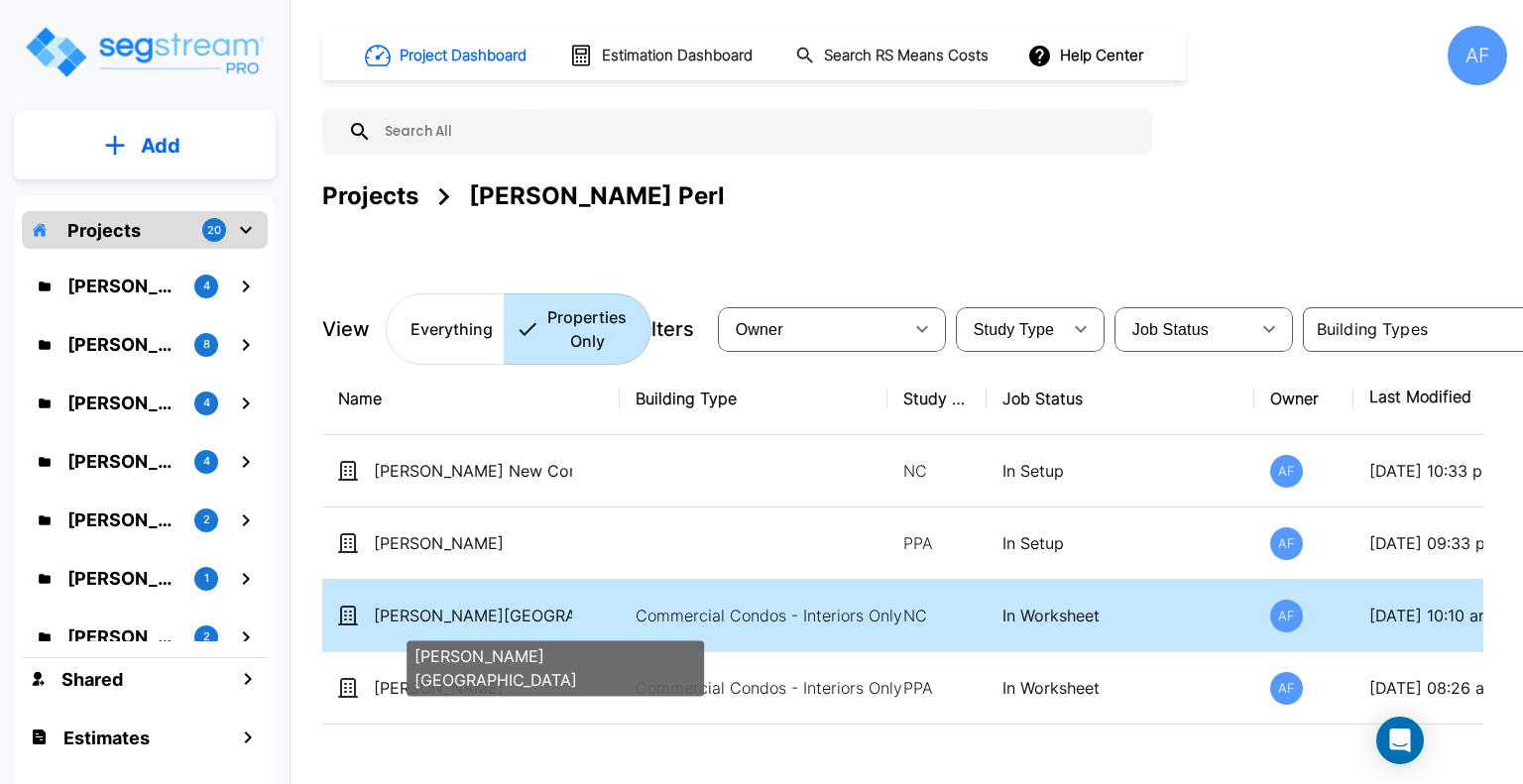 click on "[PERSON_NAME][GEOGRAPHIC_DATA]" at bounding box center [473, 616] 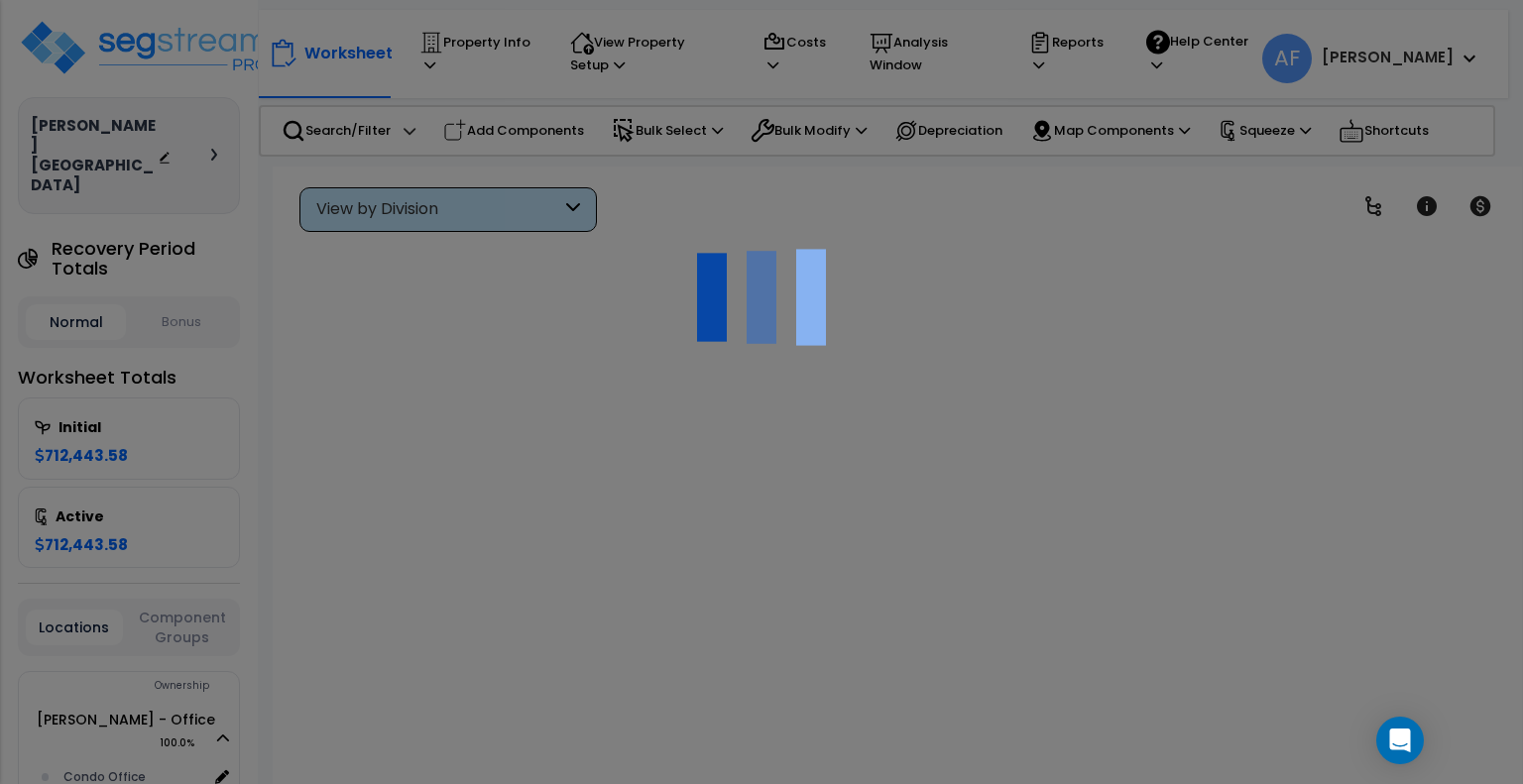 scroll, scrollTop: 0, scrollLeft: 0, axis: both 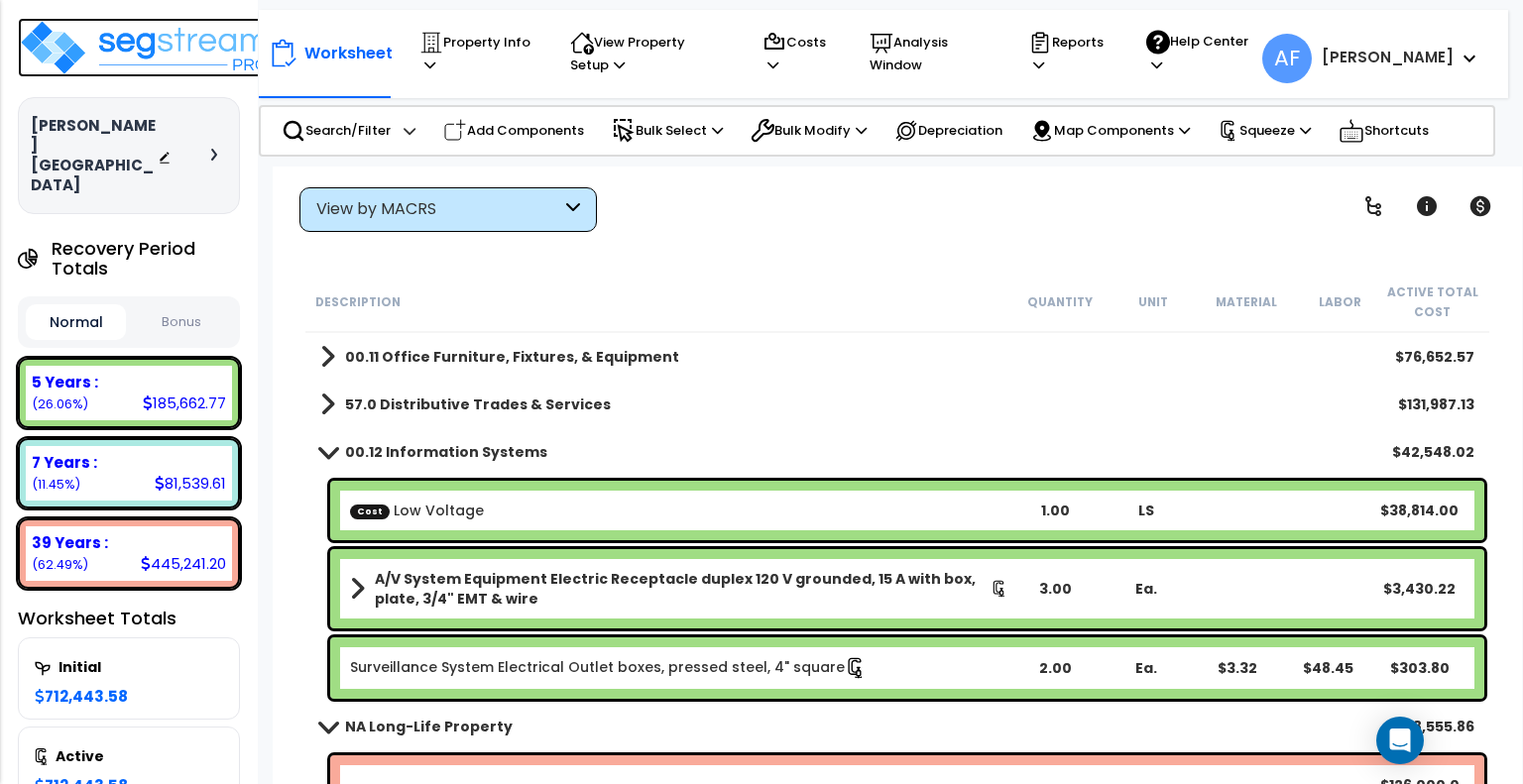 click at bounding box center (147, 48) 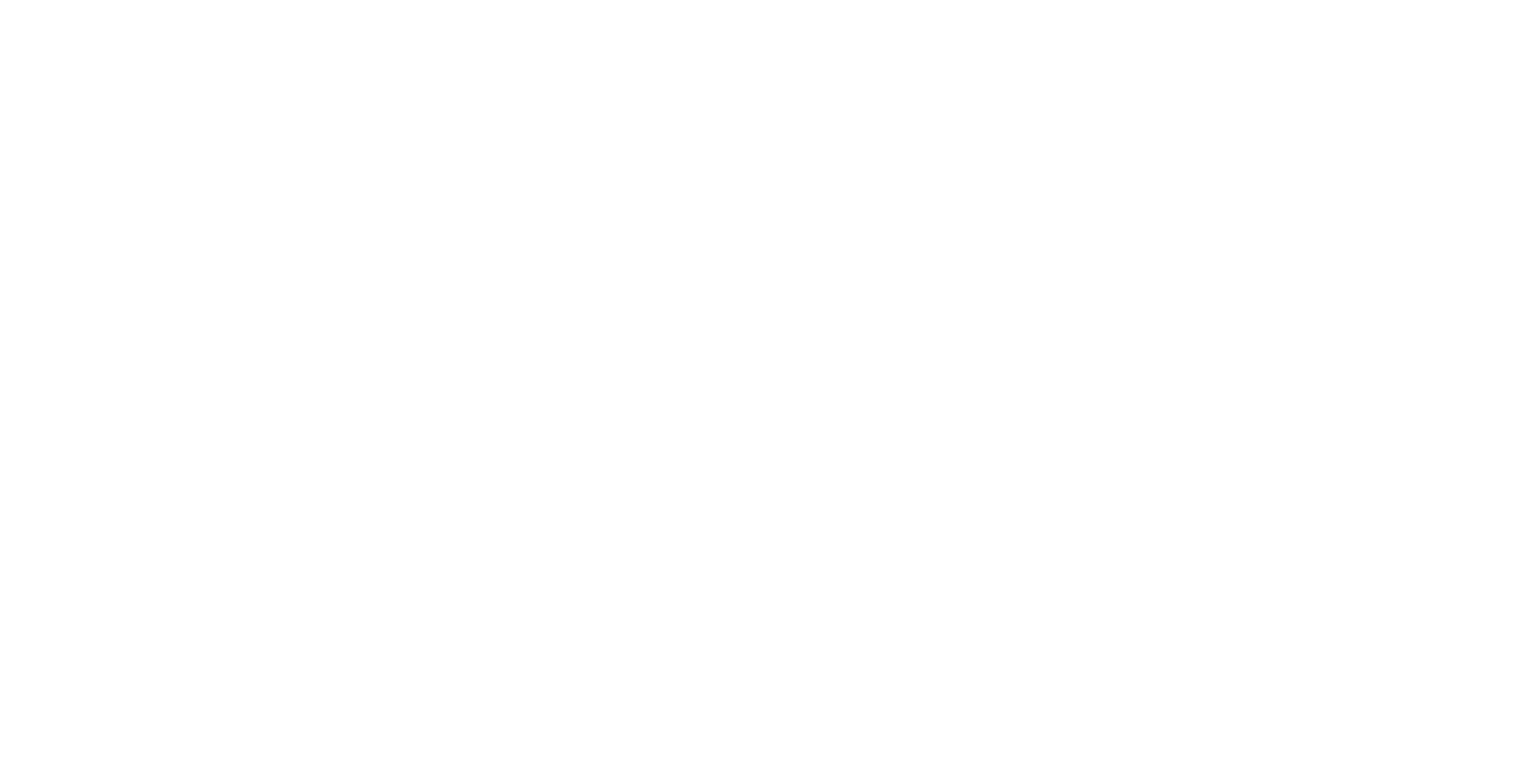 scroll, scrollTop: 0, scrollLeft: 0, axis: both 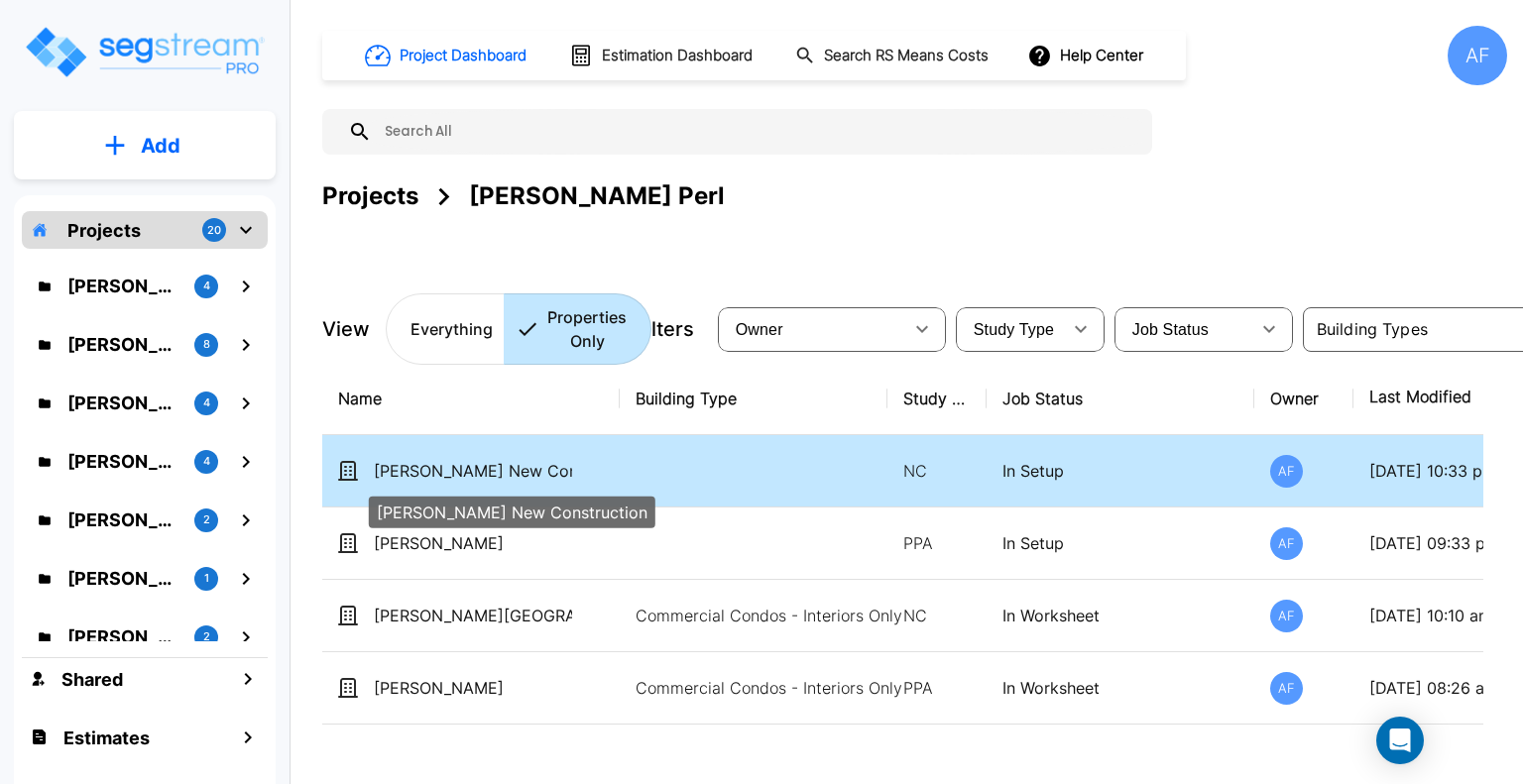 click on "[PERSON_NAME] New Construction" at bounding box center [473, 471] 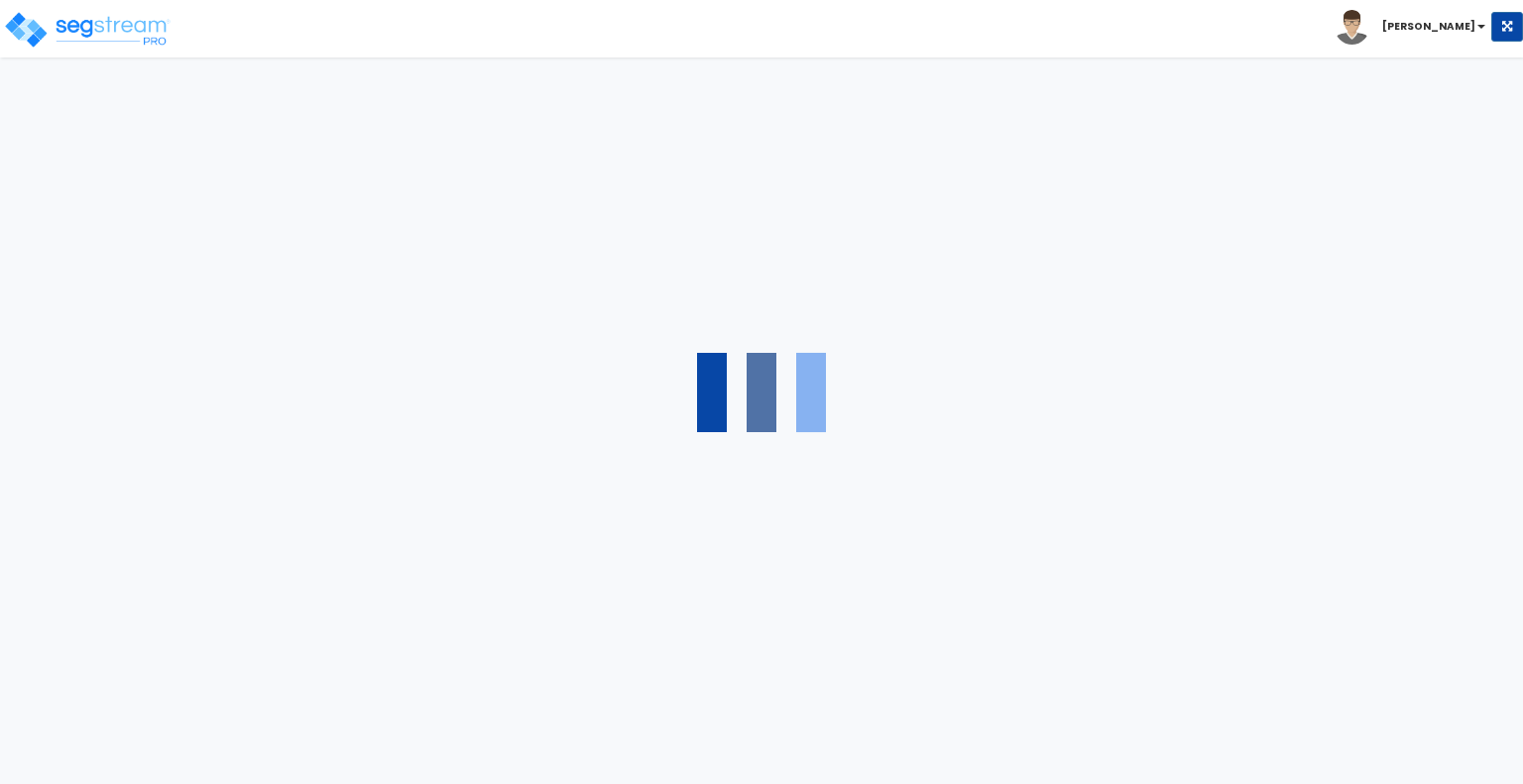 scroll, scrollTop: 0, scrollLeft: 0, axis: both 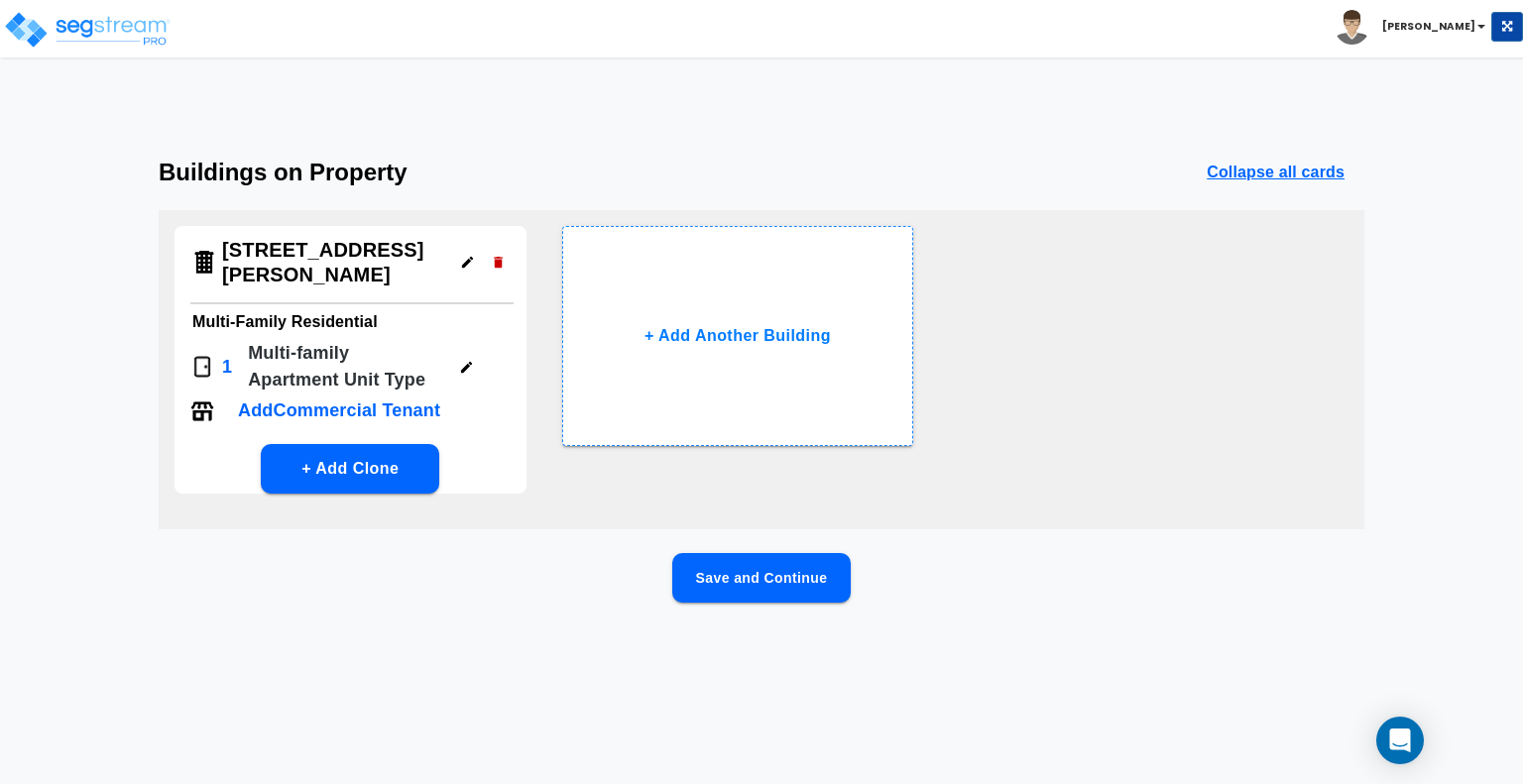 click on "Save and Continue" at bounding box center [762, 578] 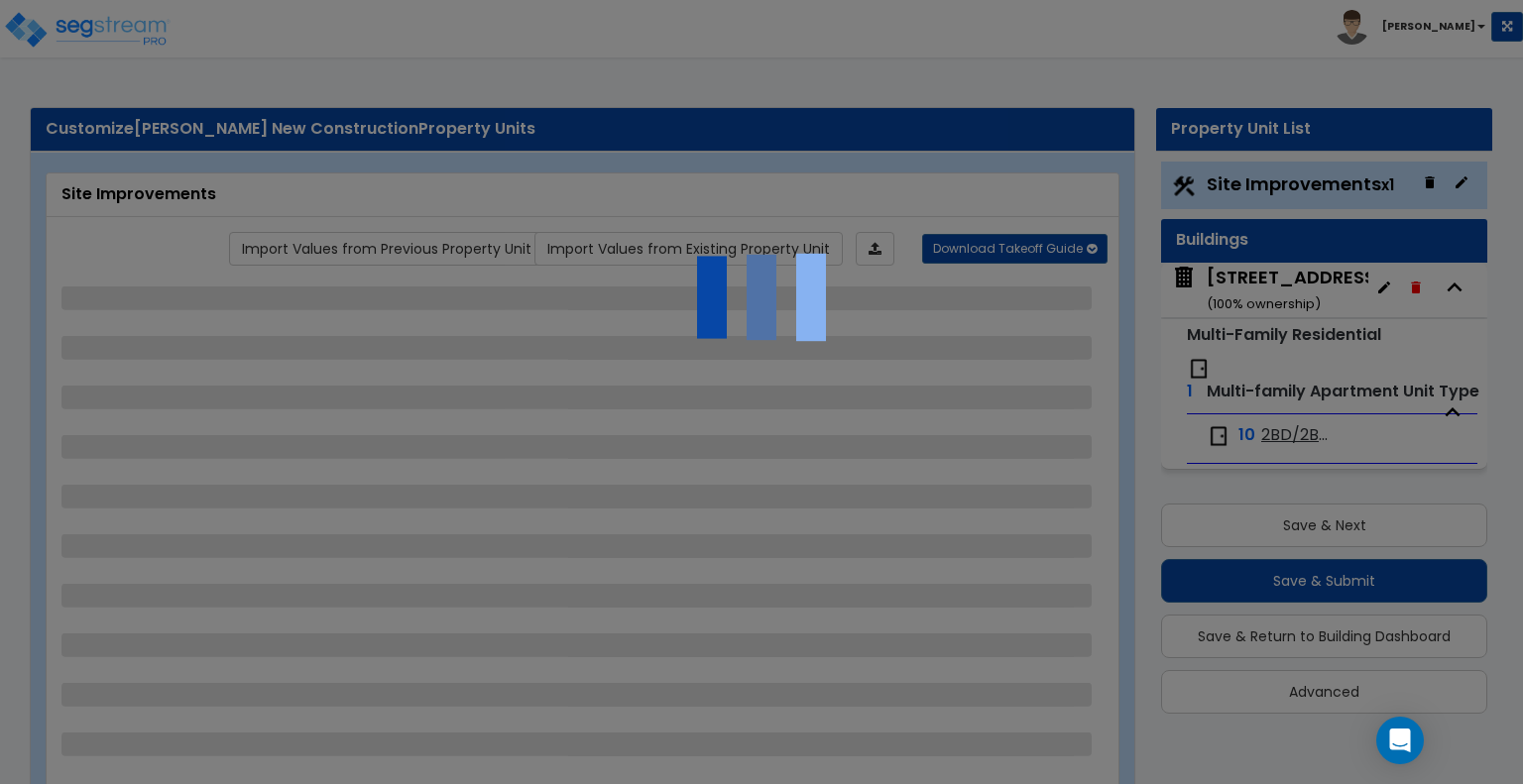 select on "2" 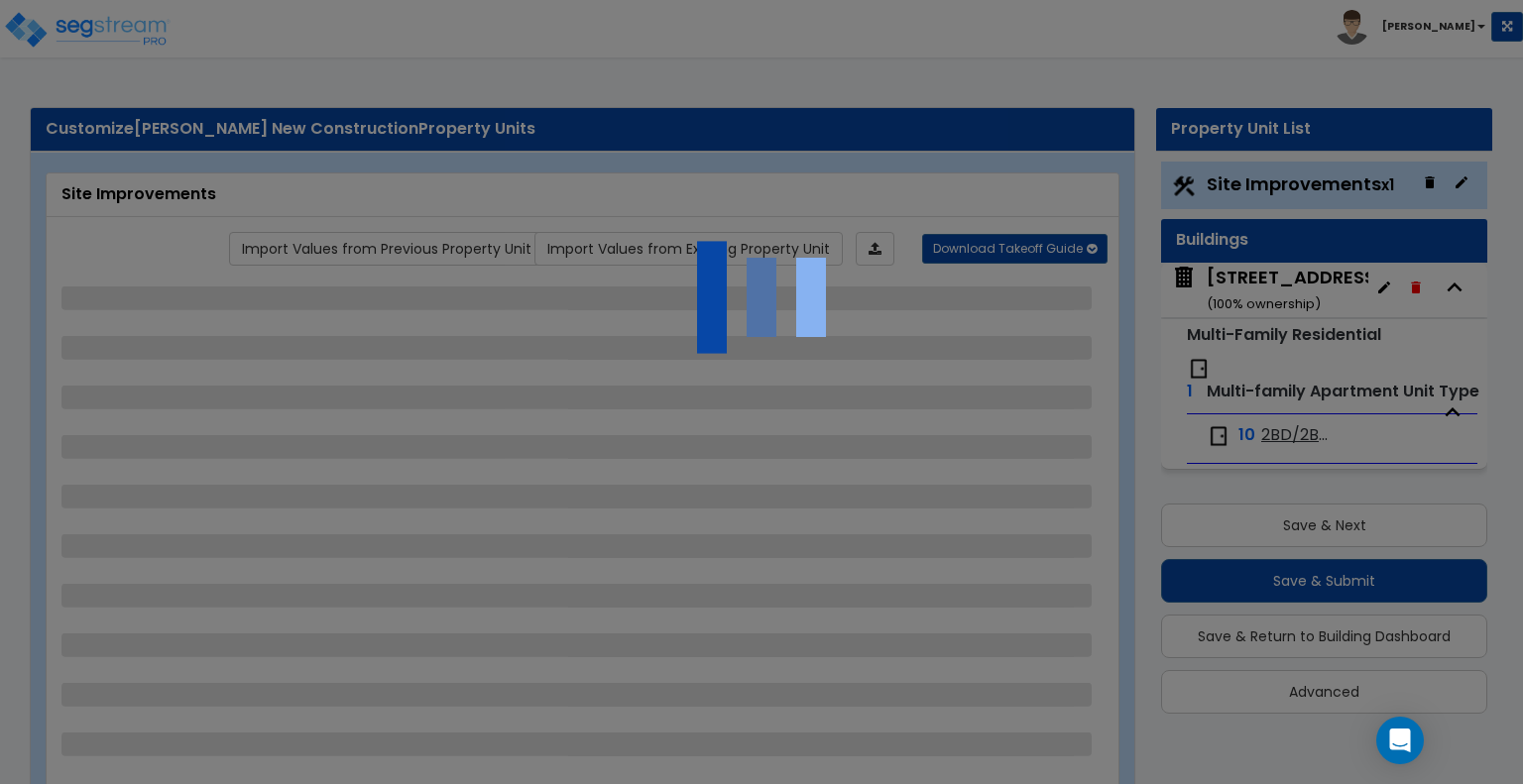 select on "2" 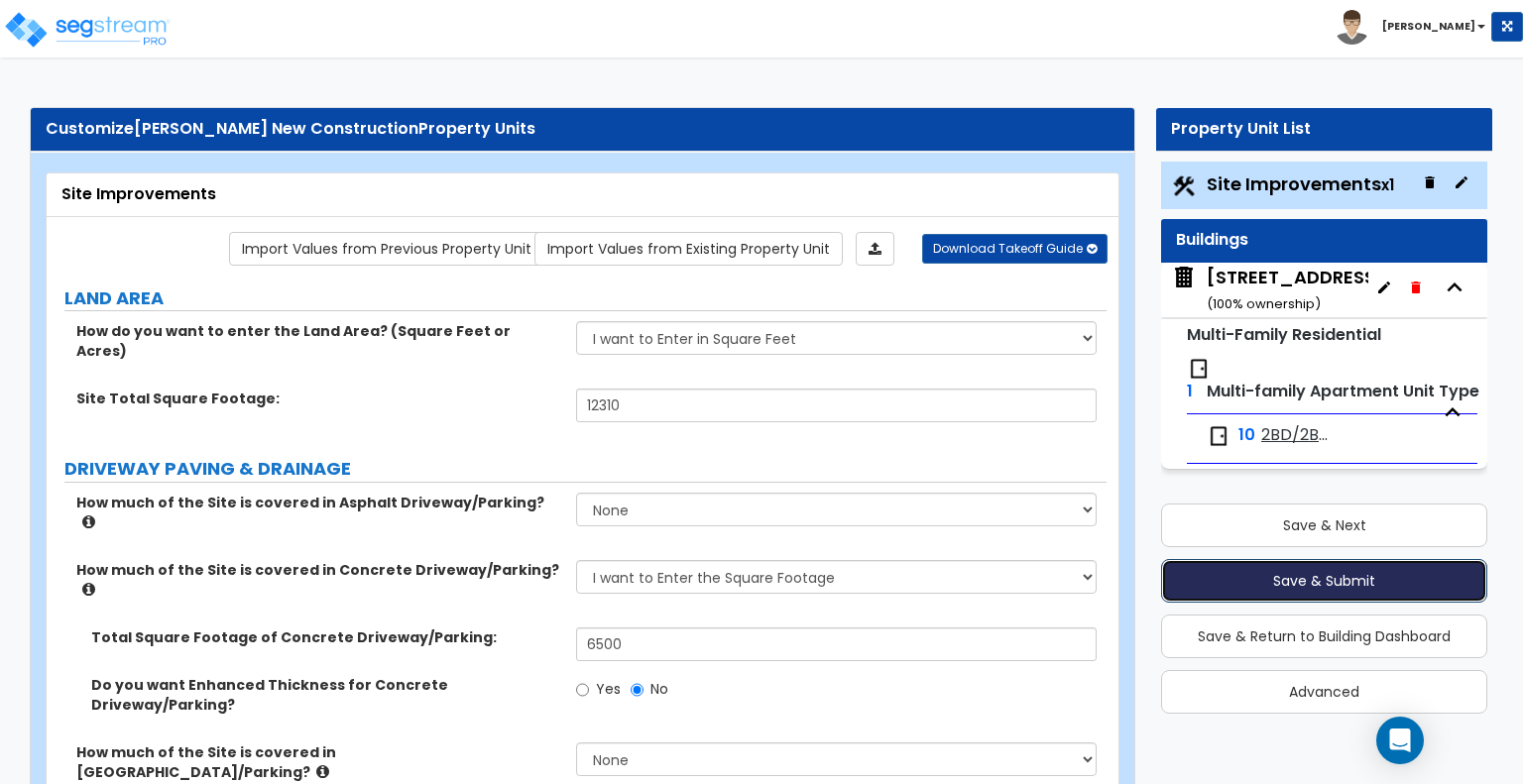 click on "Save & Submit" at bounding box center [1324, 581] 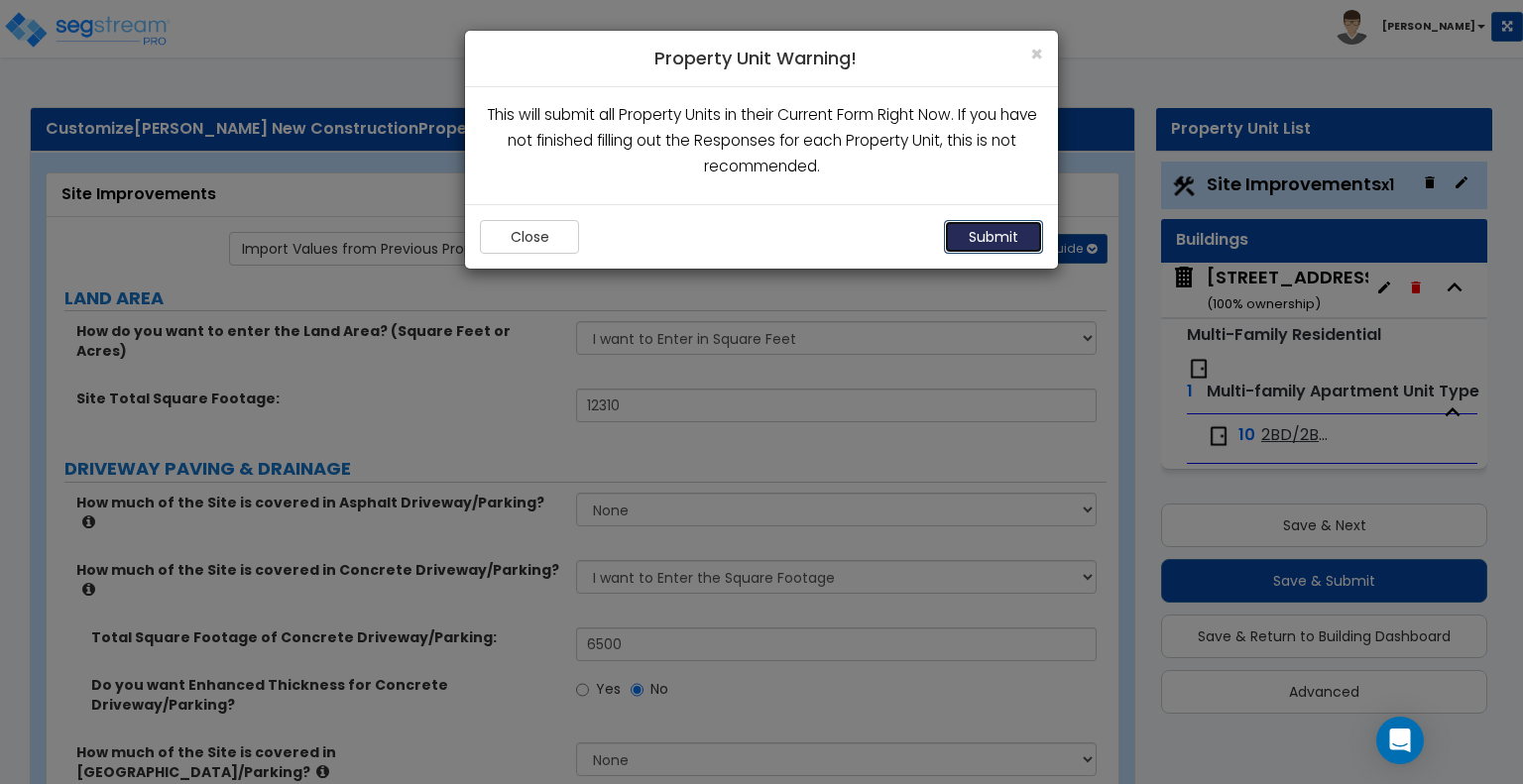 click on "Submit" at bounding box center (994, 237) 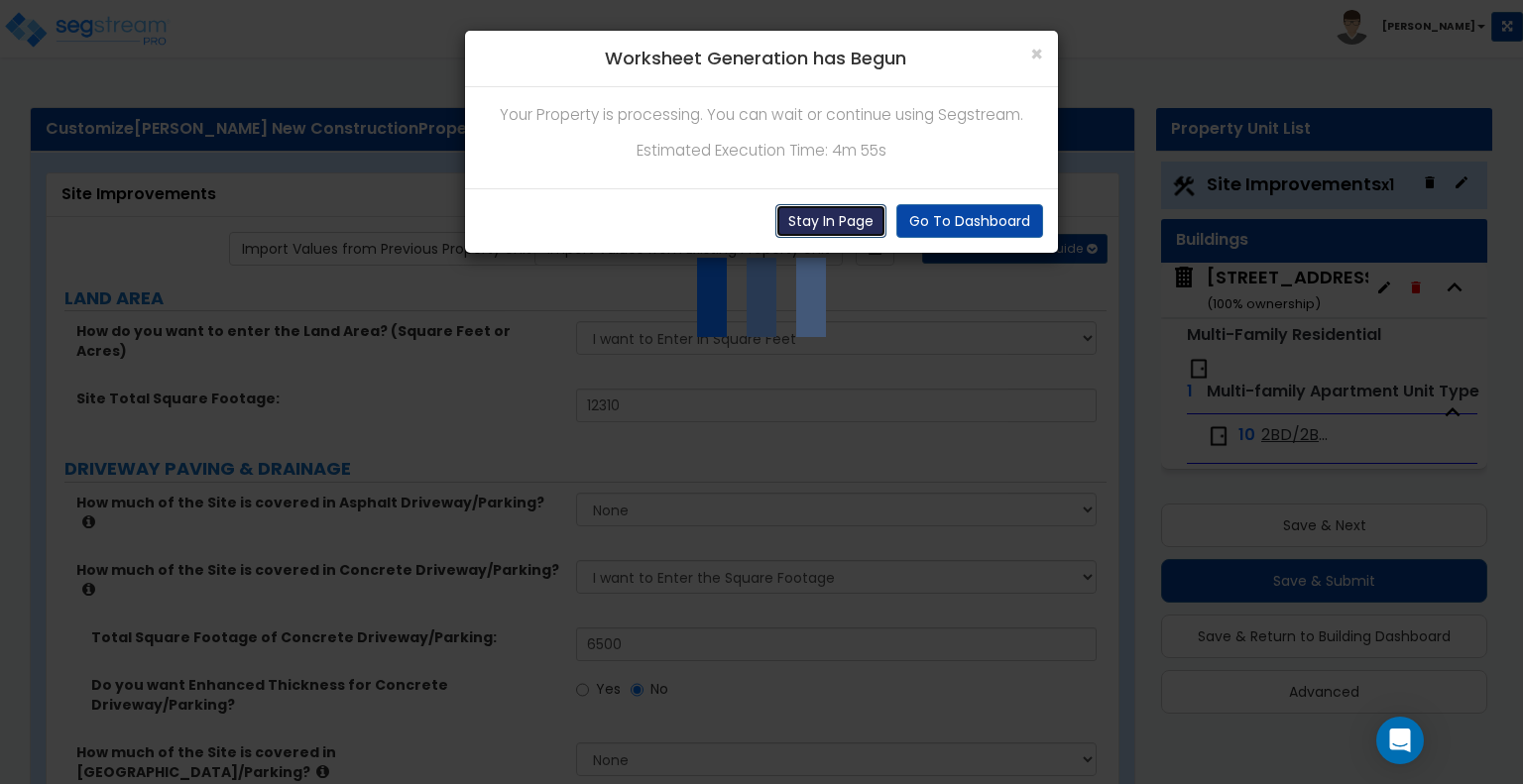 click on "Stay In Page" at bounding box center [831, 221] 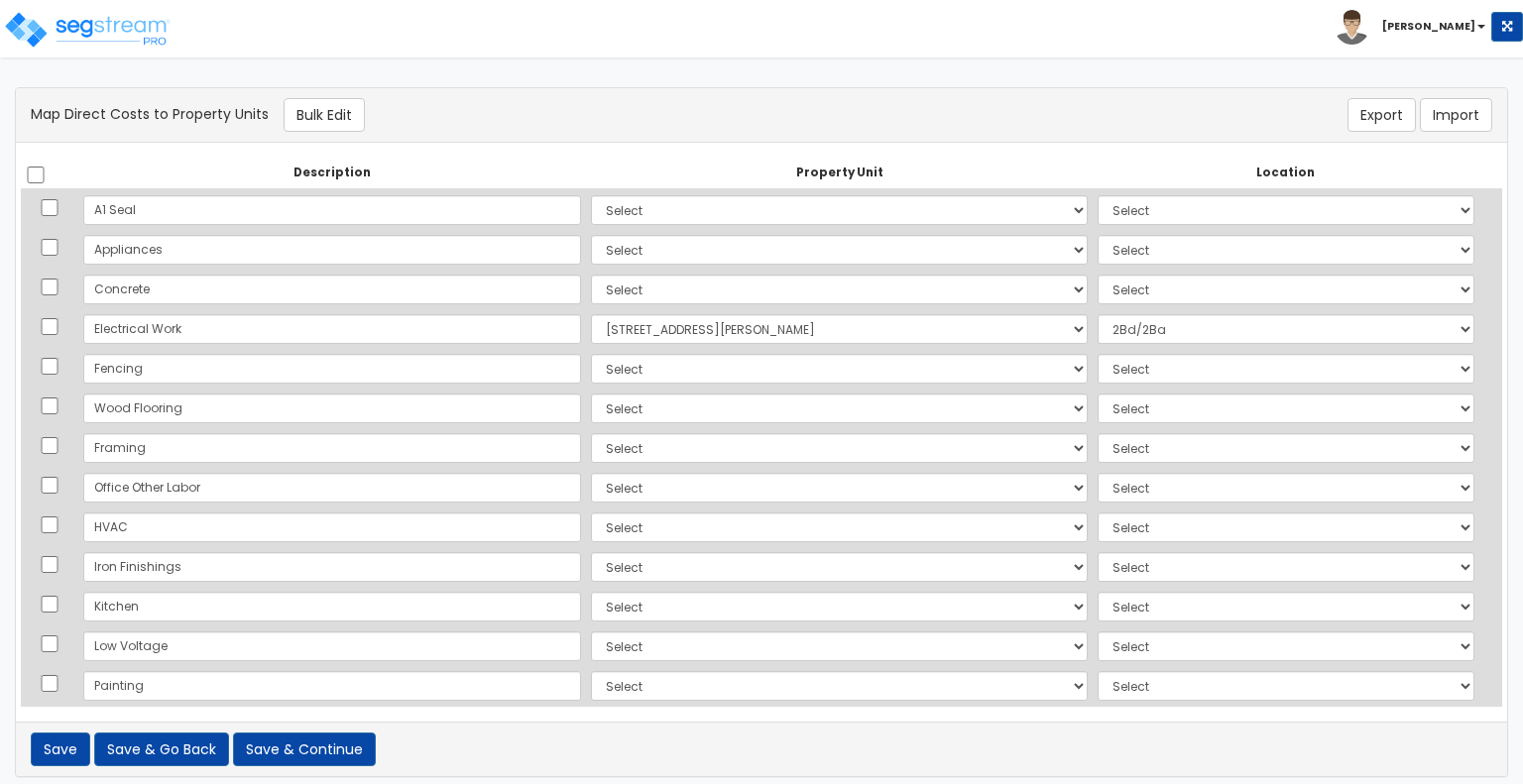 scroll, scrollTop: 11, scrollLeft: 0, axis: vertical 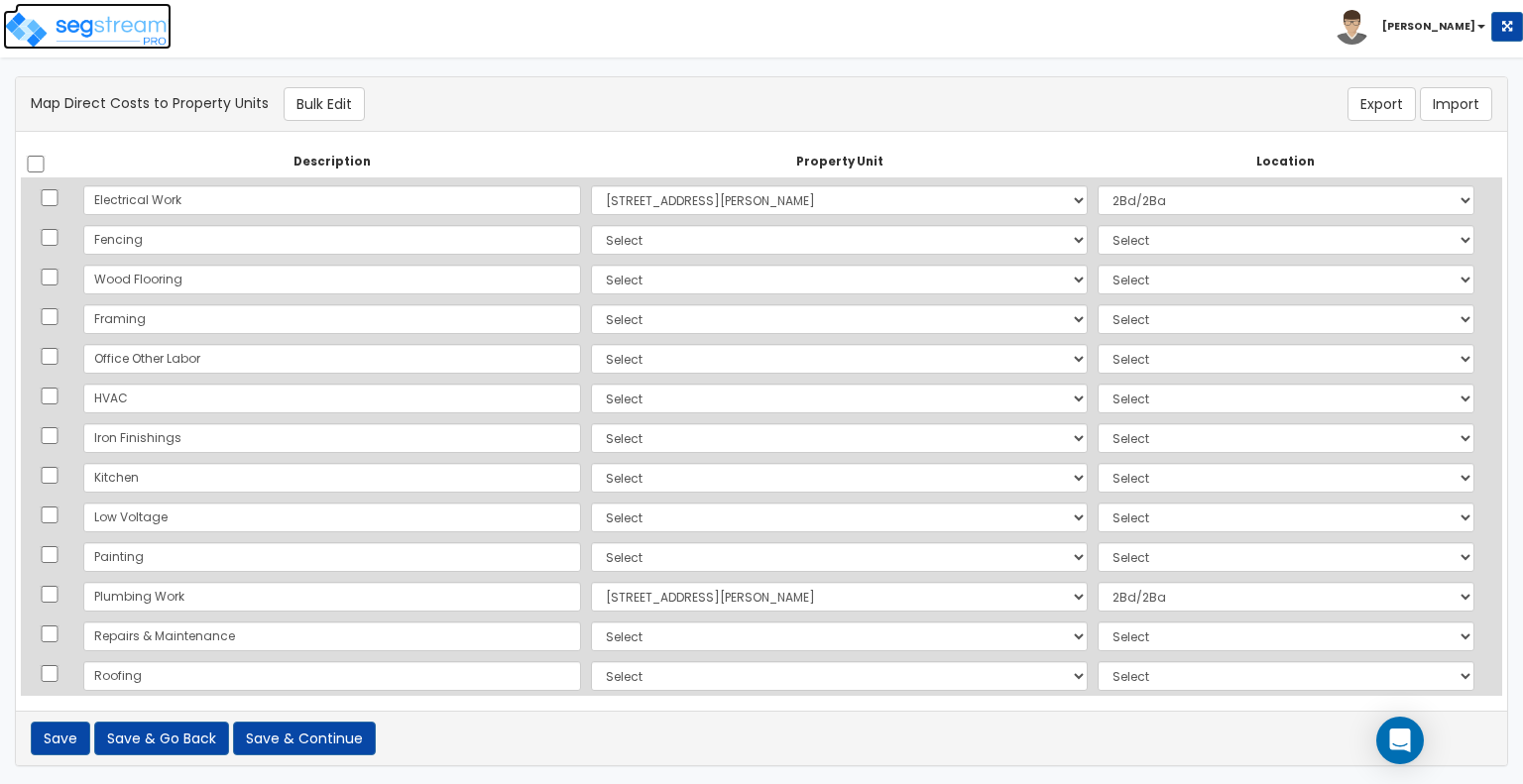 click at bounding box center (87, 30) 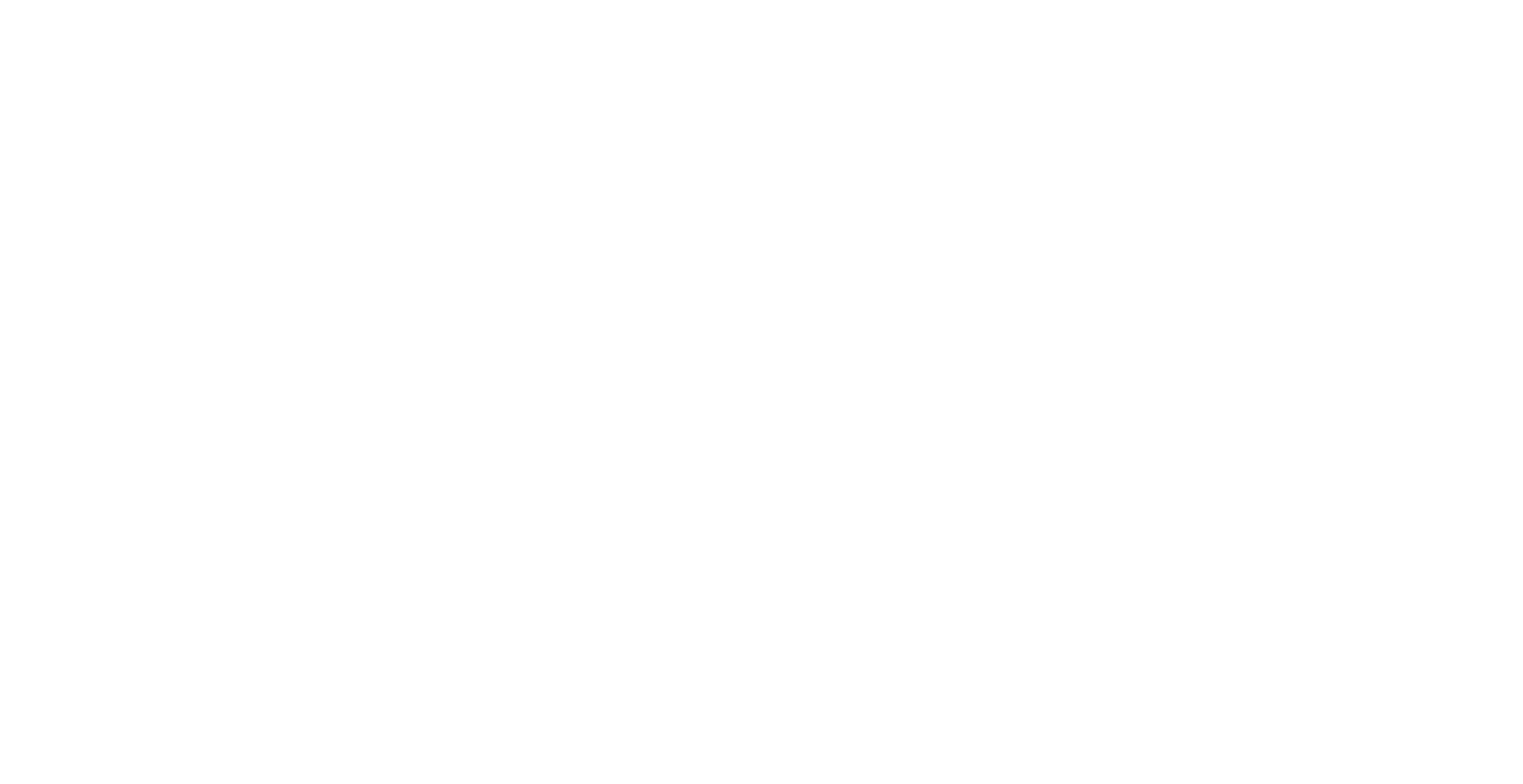 scroll, scrollTop: 0, scrollLeft: 0, axis: both 